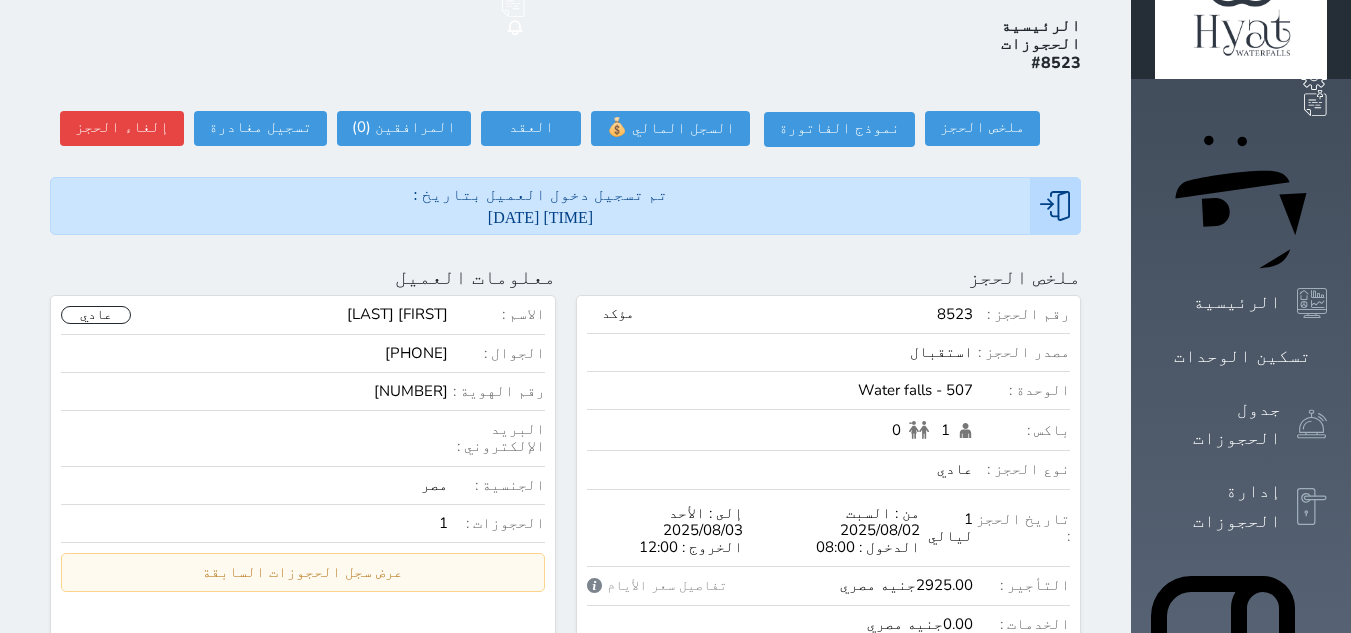 click on "الإدارة المالية" at bounding box center [1218, 1125] 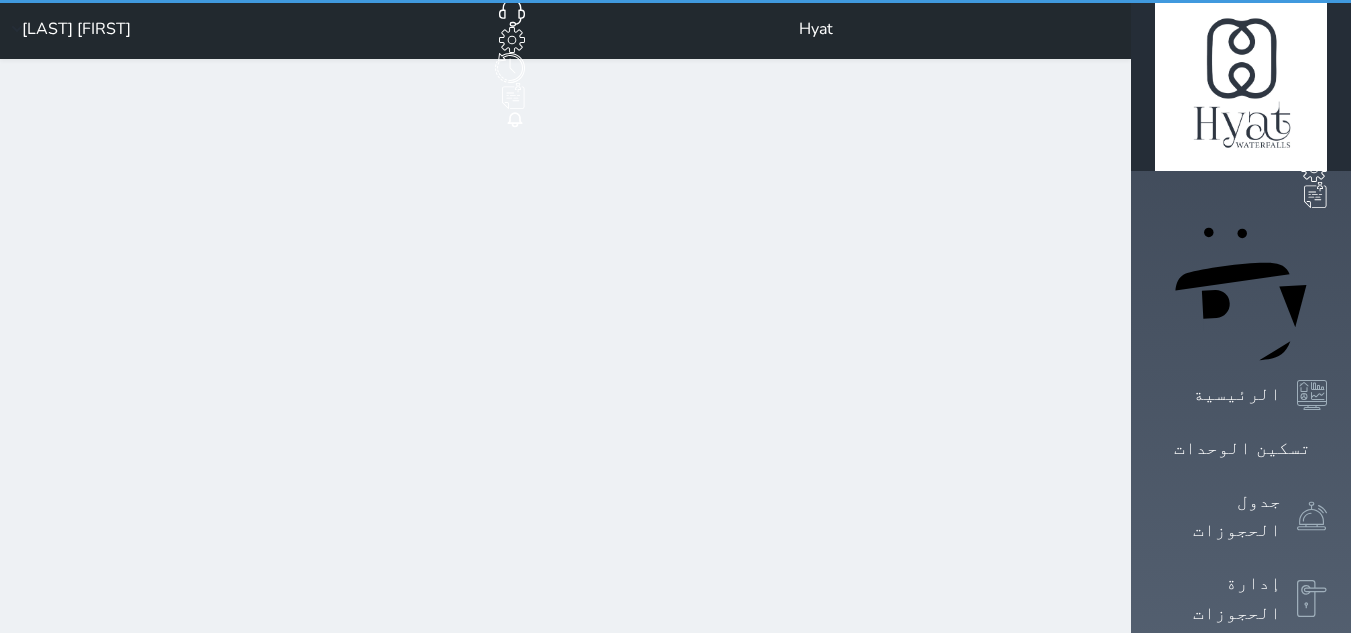 scroll, scrollTop: 0, scrollLeft: 0, axis: both 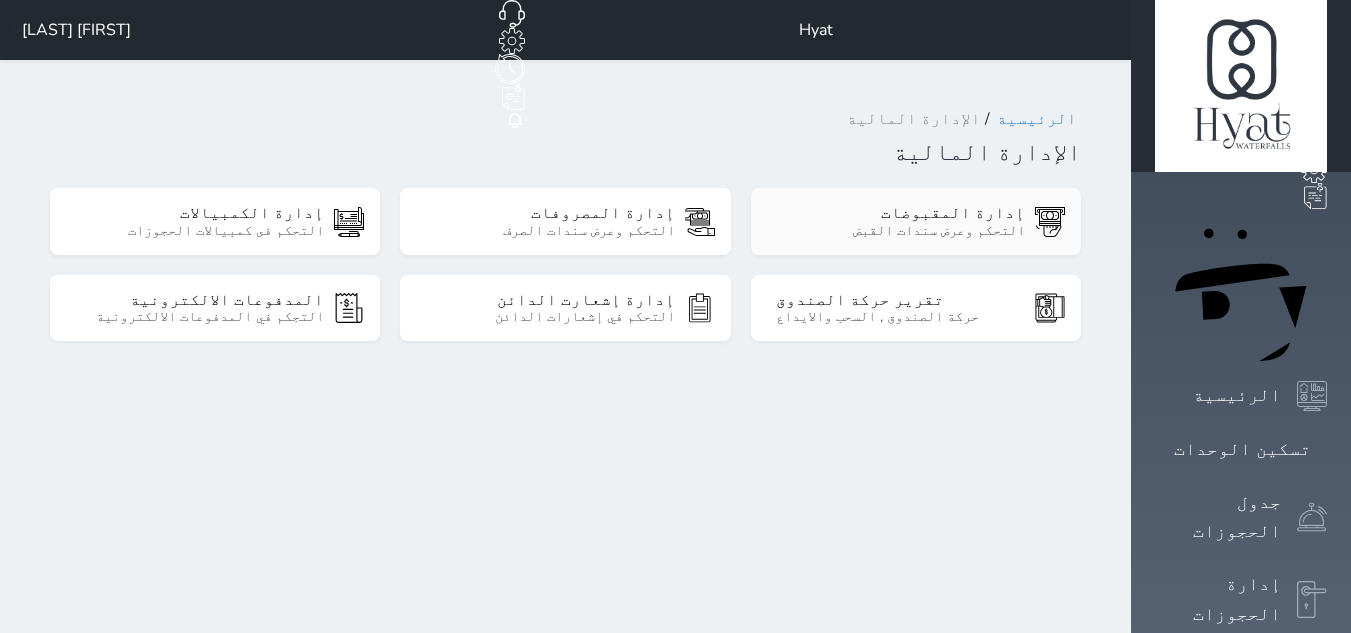 click on "إدارة المقبوضات" at bounding box center (900, 213) 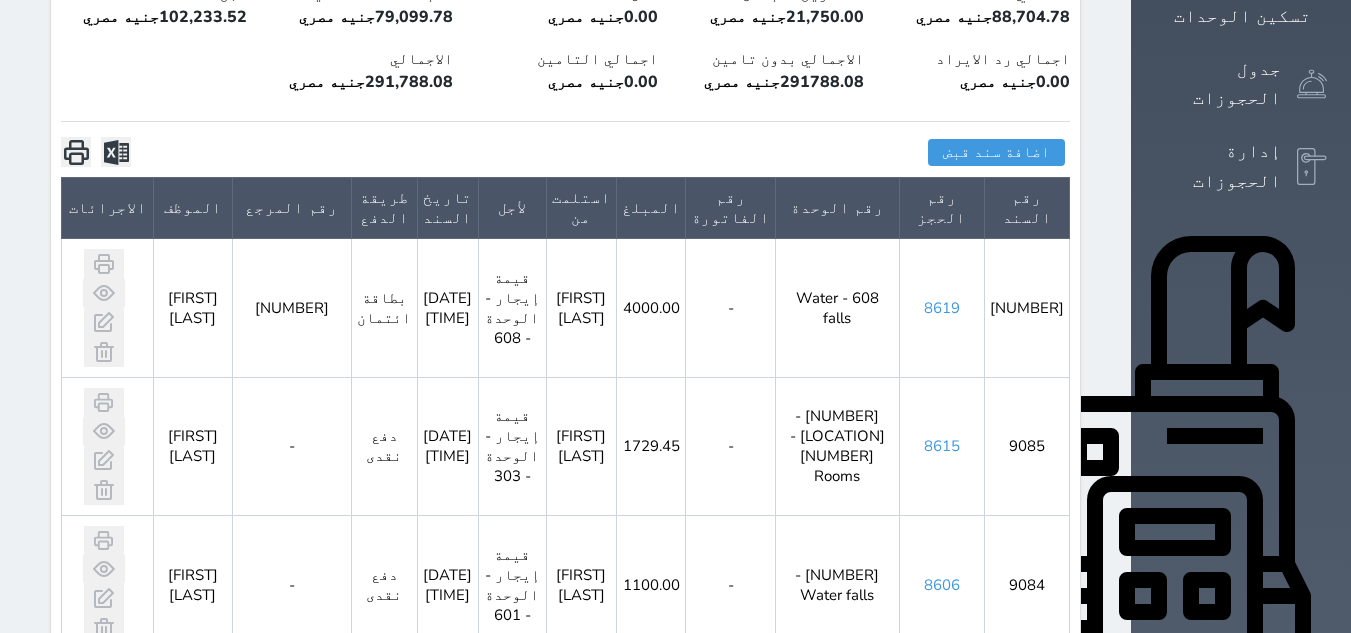 scroll, scrollTop: 411, scrollLeft: 0, axis: vertical 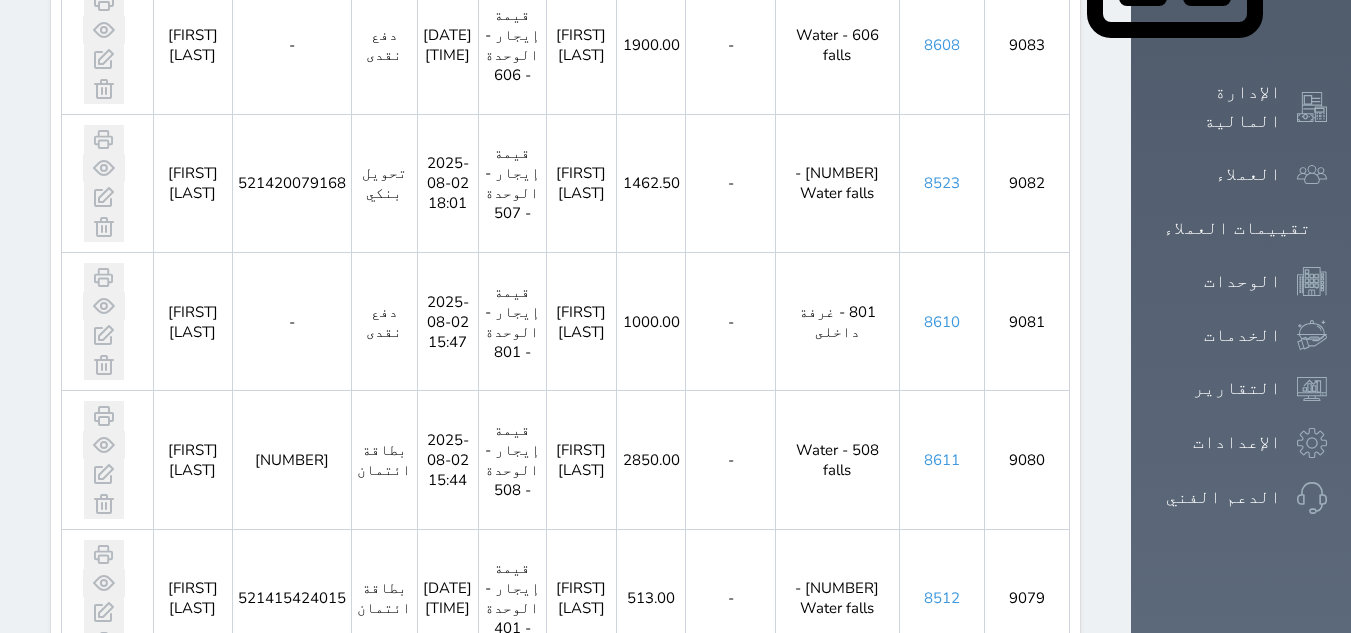 click on "[NUMBER]   - Water falls" at bounding box center (837, 736) 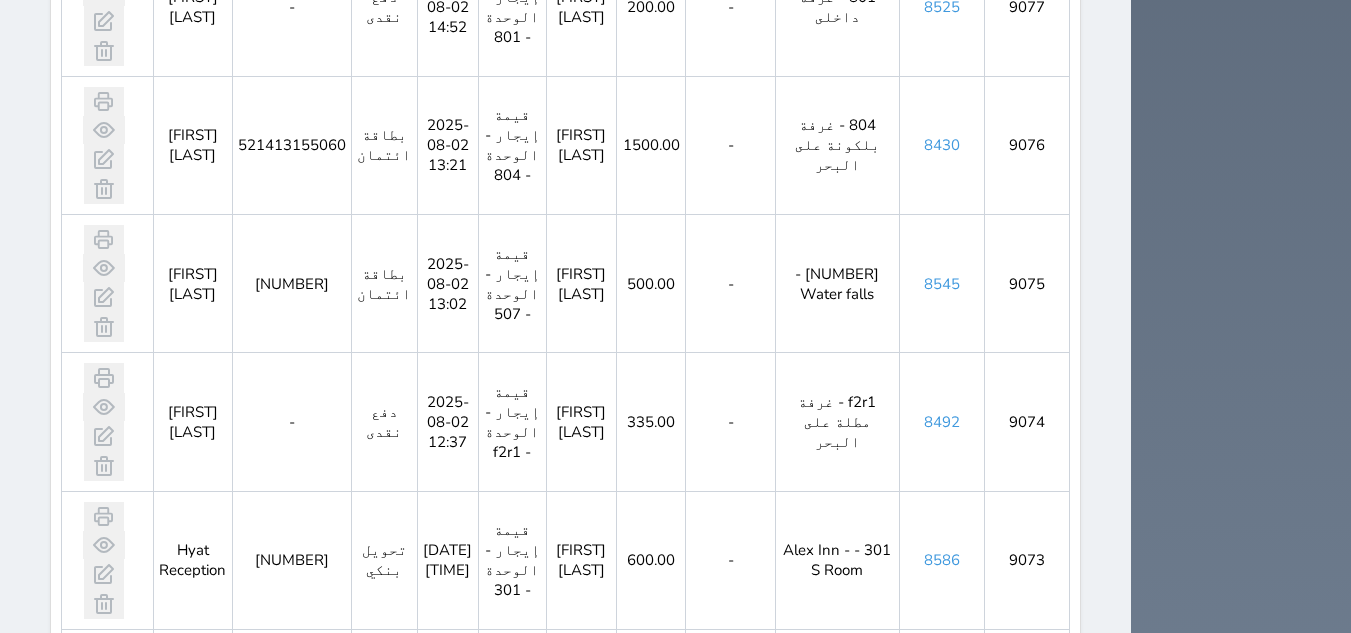 scroll, scrollTop: 2011, scrollLeft: 0, axis: vertical 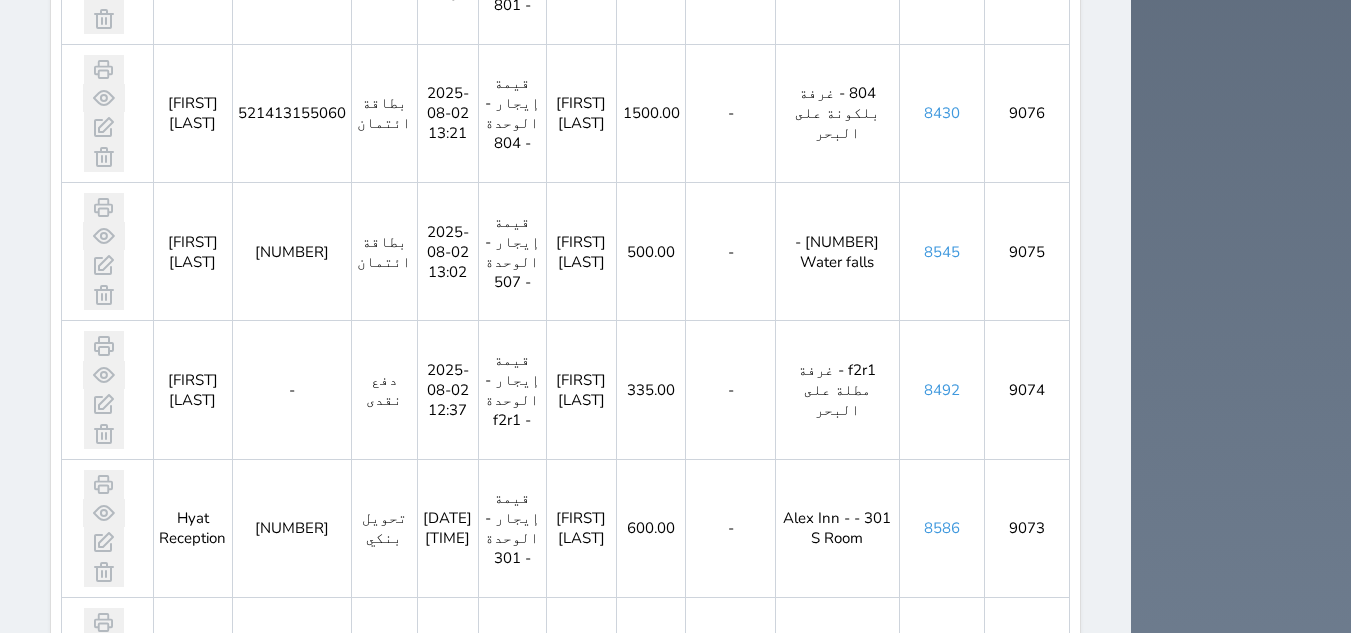 drag, startPoint x: 1024, startPoint y: 471, endPoint x: 749, endPoint y: 452, distance: 275.65558 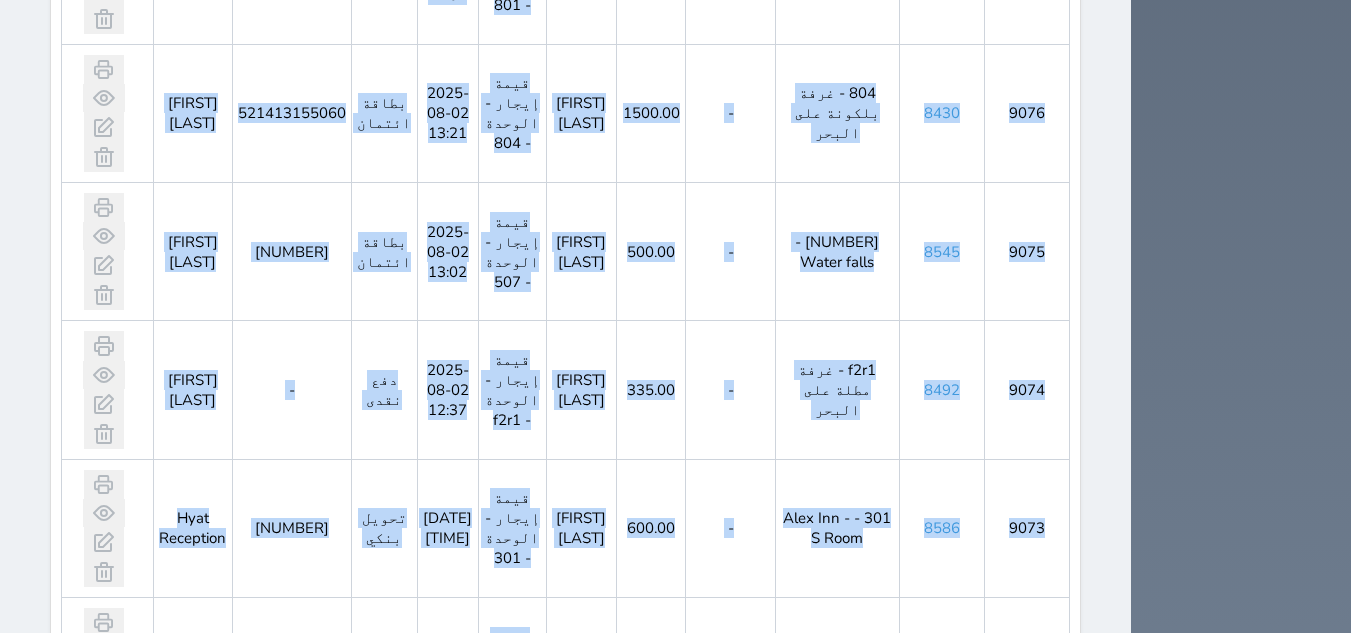 drag, startPoint x: 673, startPoint y: 457, endPoint x: 10, endPoint y: 458, distance: 663.00073 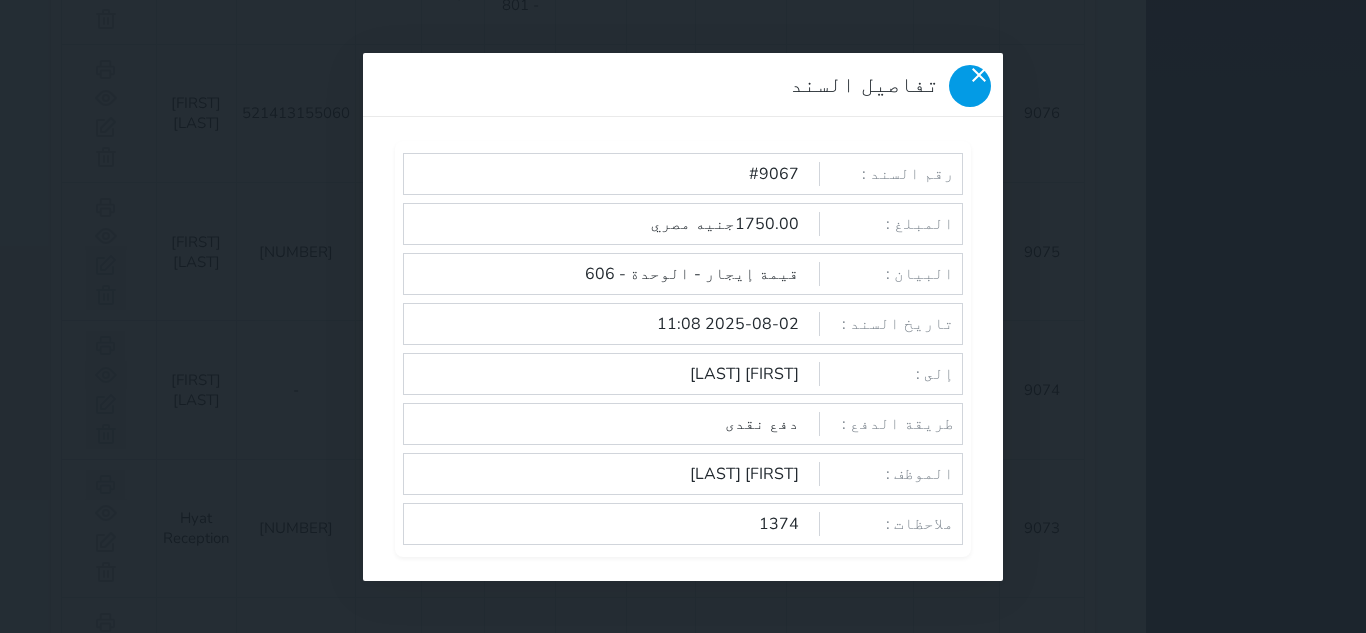 click 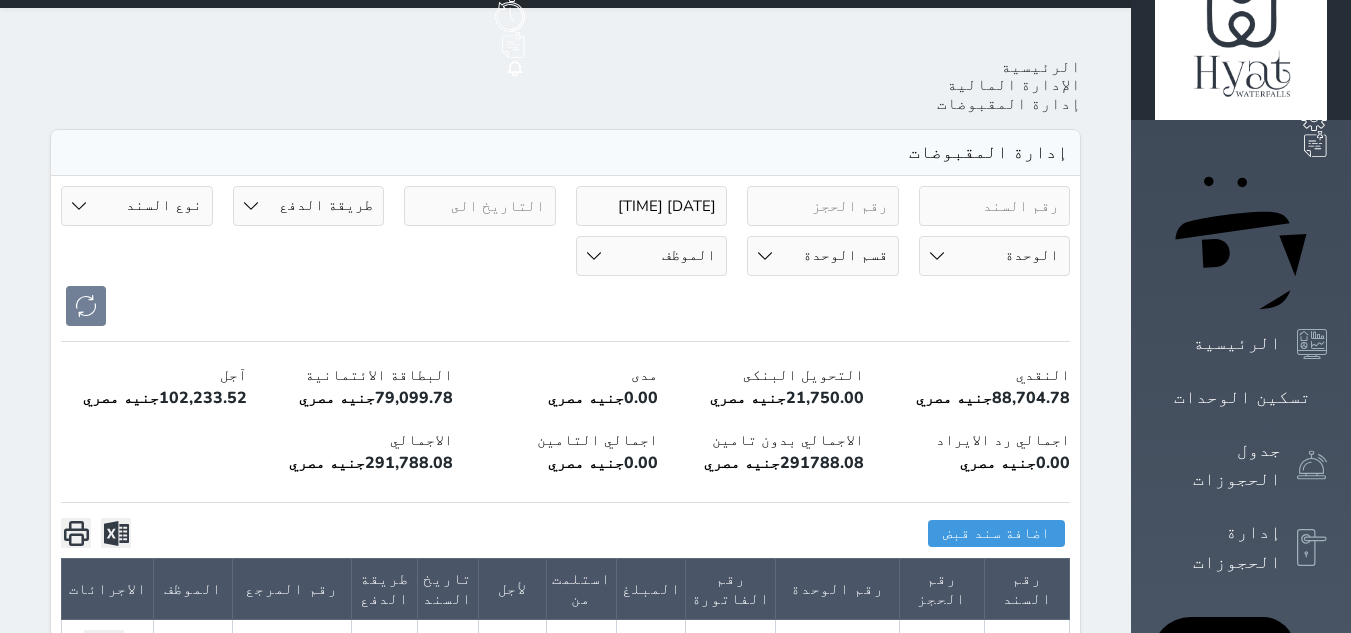 scroll, scrollTop: 0, scrollLeft: 0, axis: both 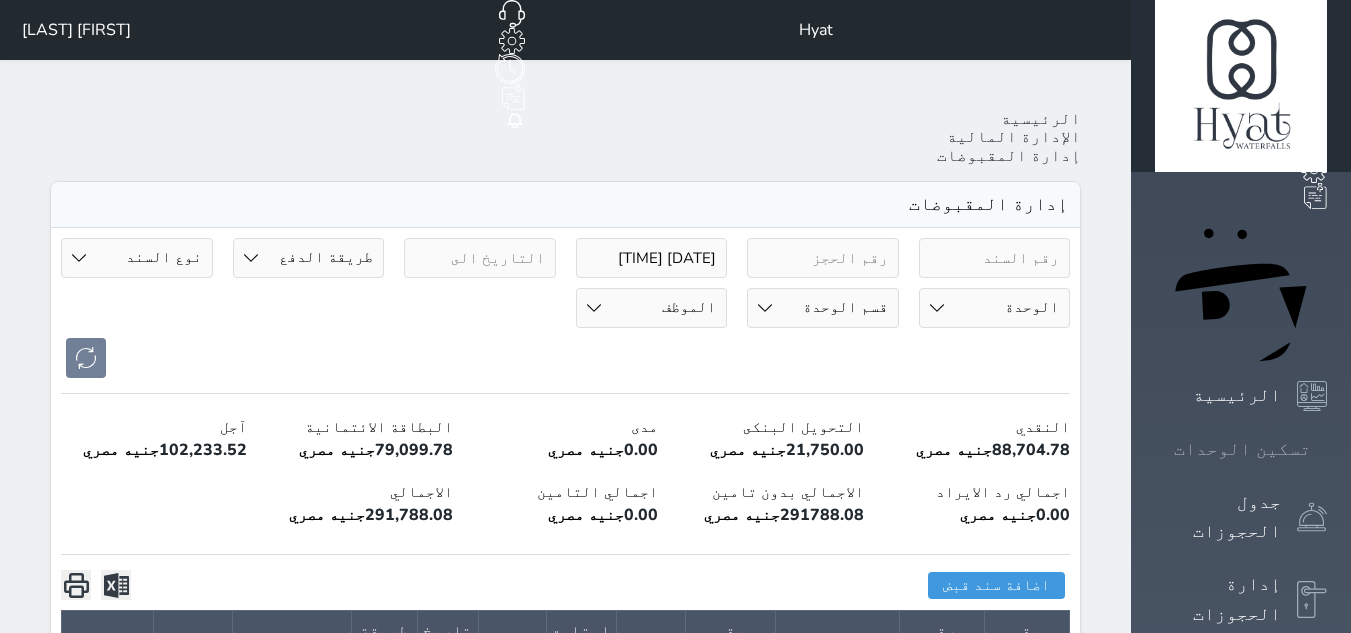 click on "تسكين الوحدات" at bounding box center [1242, 449] 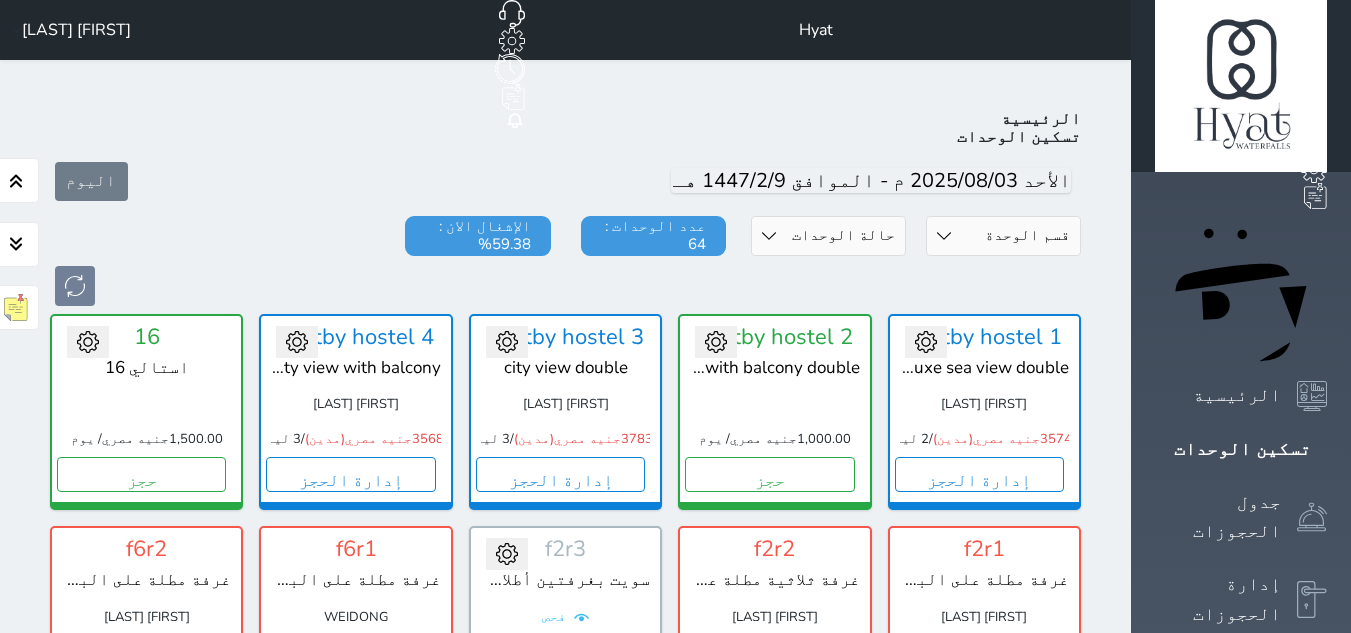 scroll, scrollTop: 78, scrollLeft: 0, axis: vertical 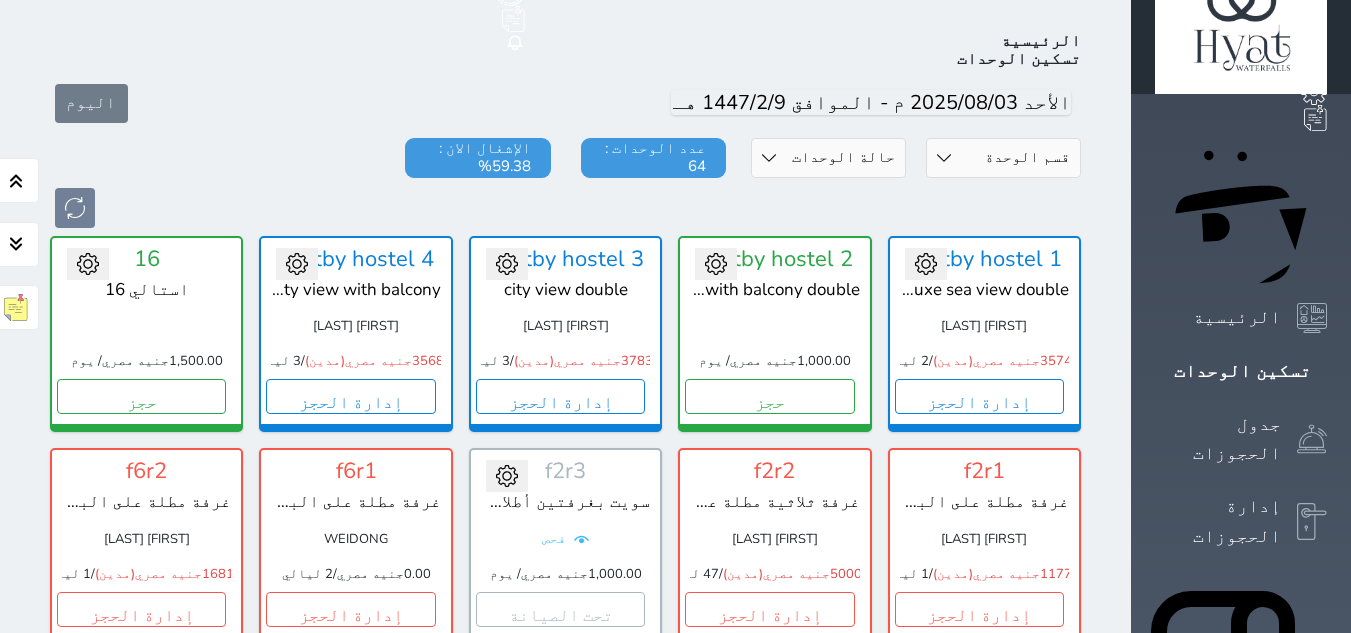click on "قسم الوحدة   Shatby شقق فندقية Alex Inn Hostle Water falls" at bounding box center (1003, 158) 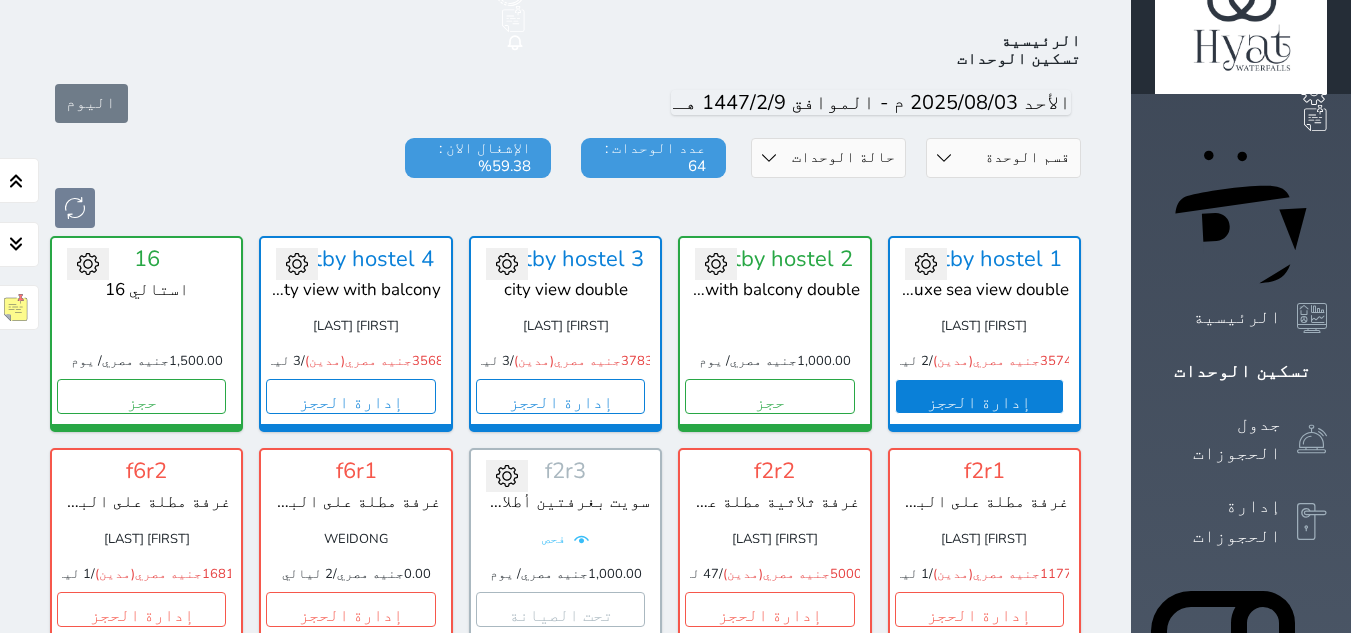 select on "39145206" 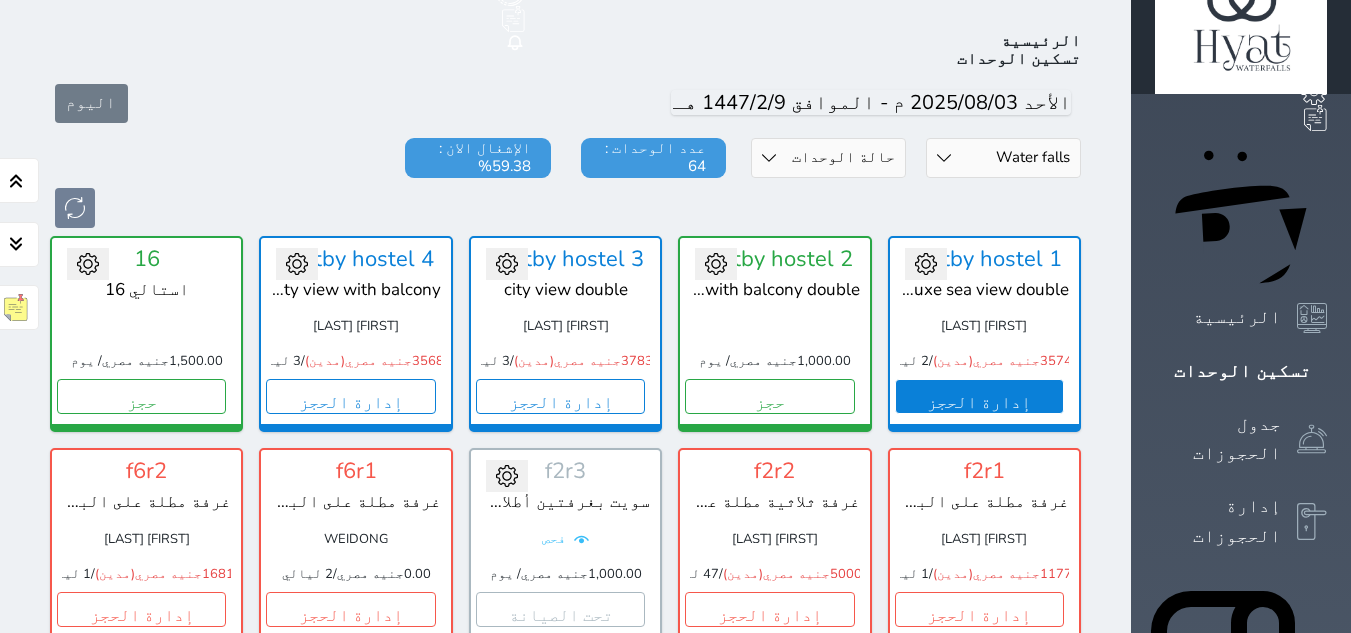 click on "قسم الوحدة   Shatby شقق فندقية Alex Inn Hostle Water falls" at bounding box center [1003, 158] 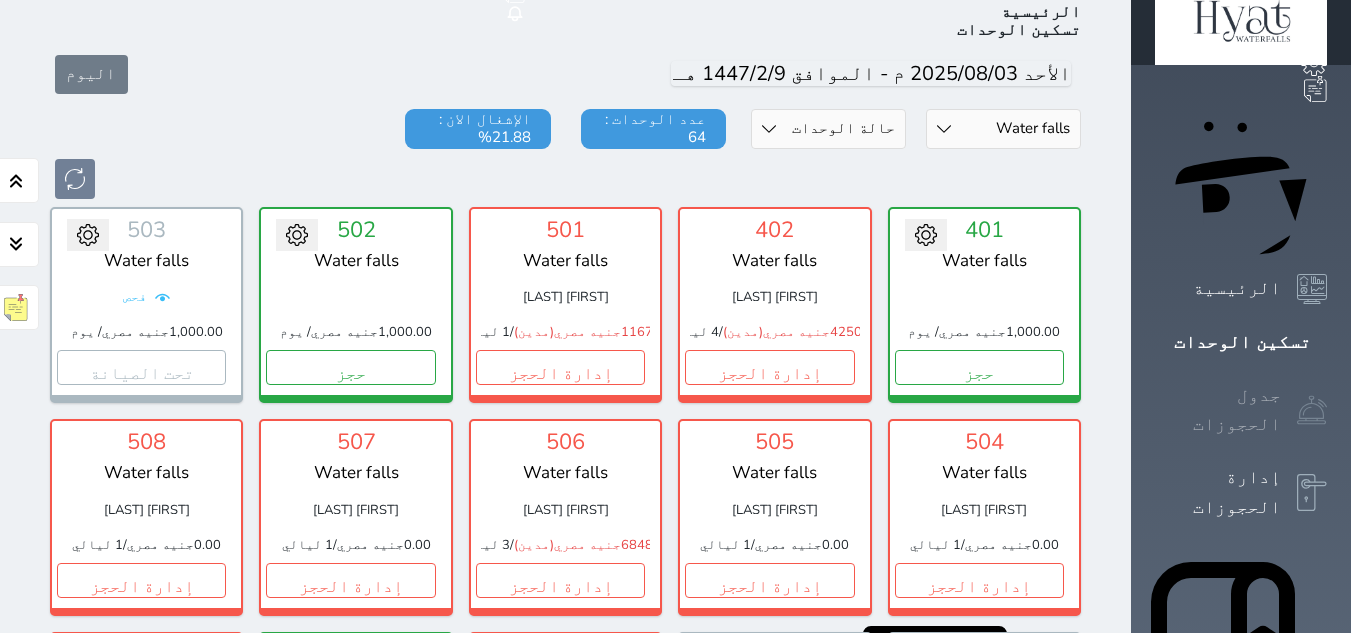 scroll, scrollTop: 78, scrollLeft: 0, axis: vertical 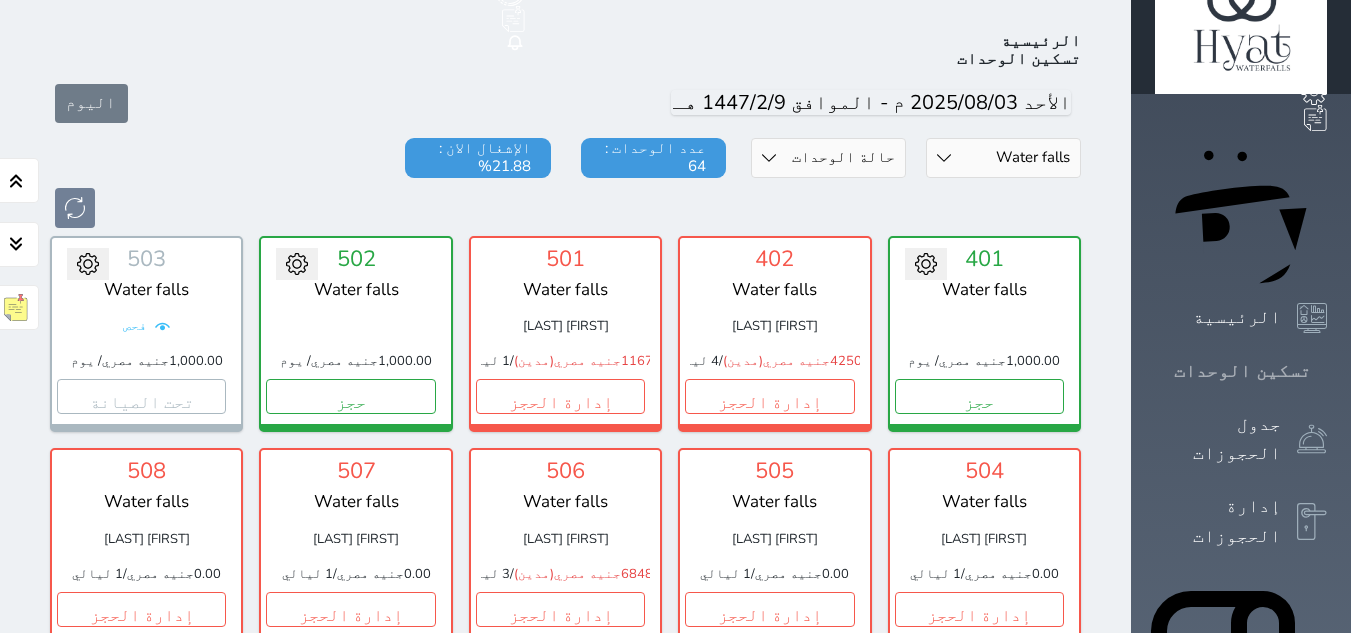 click 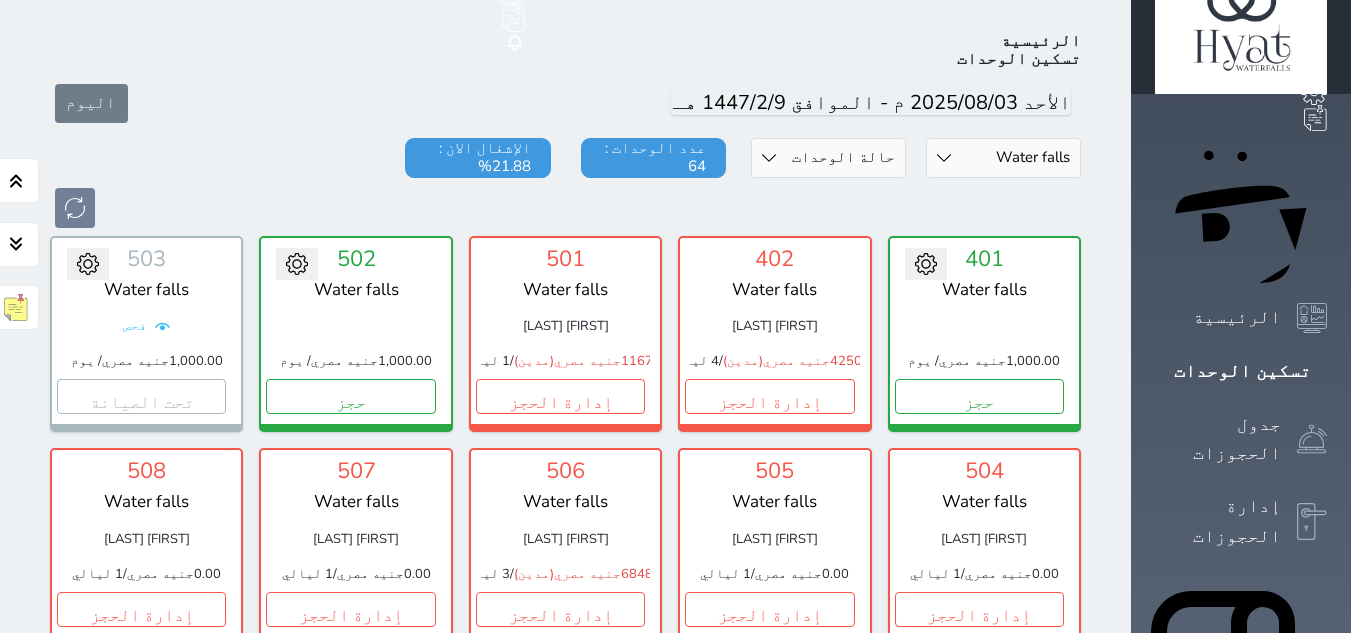 click on "الإدارة المالية" at bounding box center (1218, 1140) 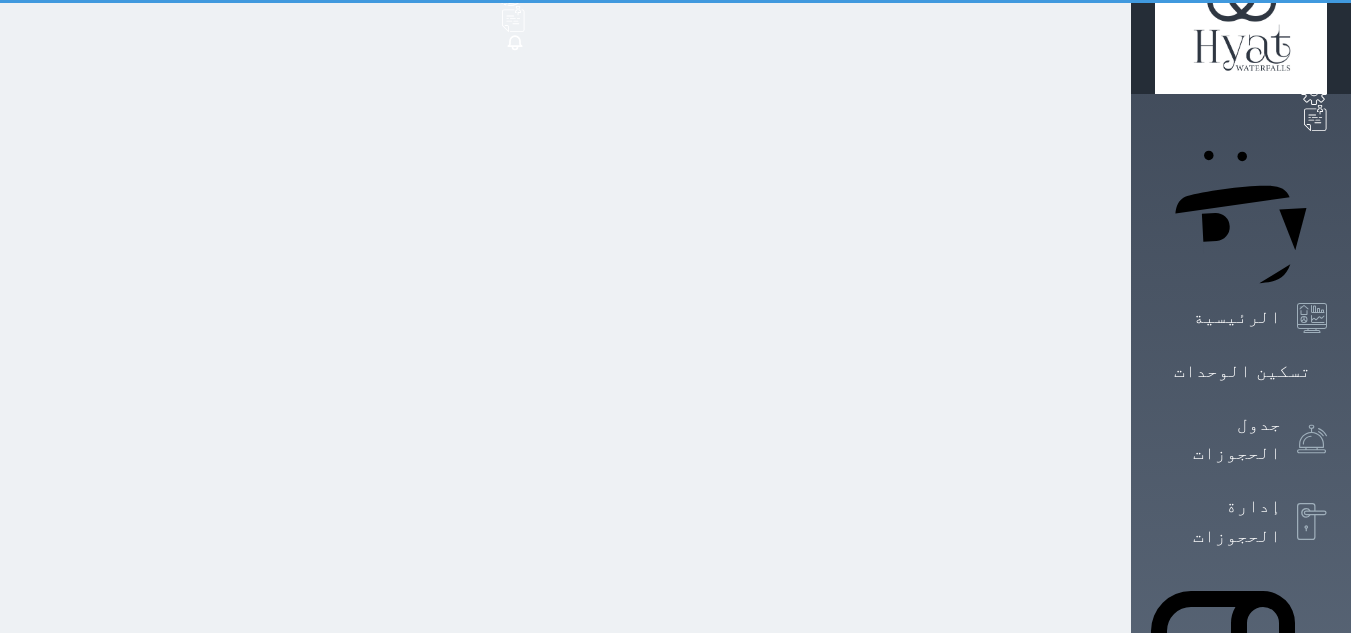 scroll, scrollTop: 0, scrollLeft: 0, axis: both 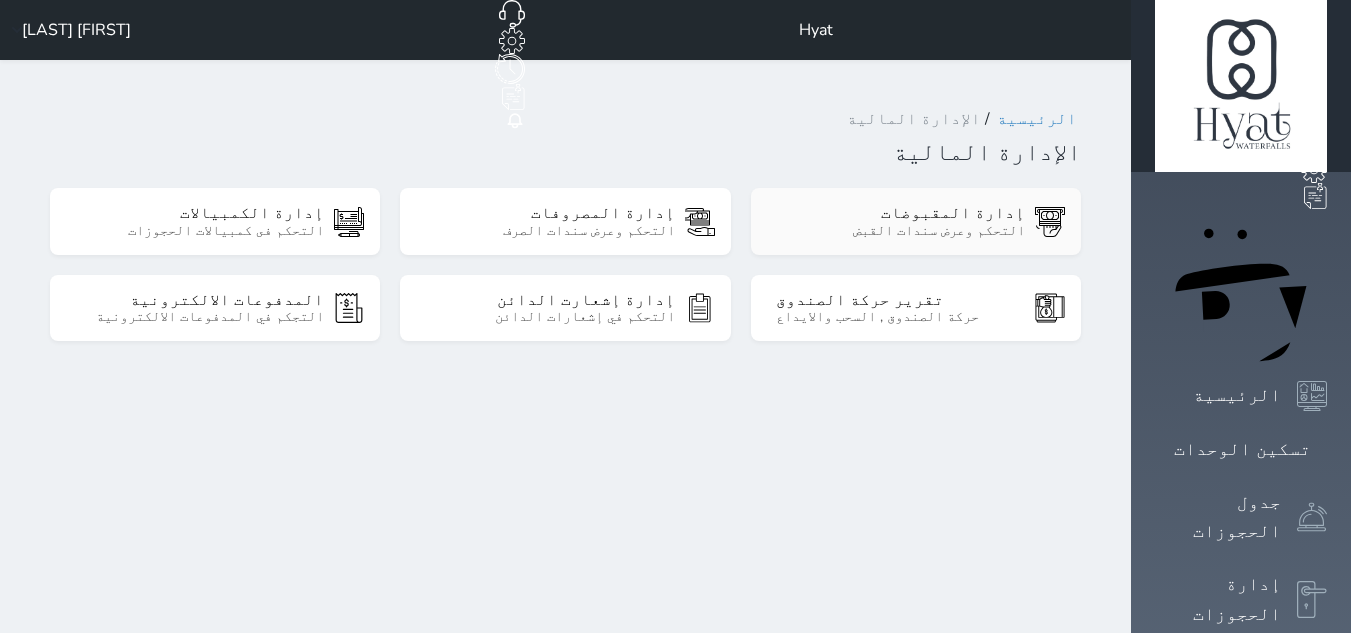 click on "التحكم وعرض سندات القبض" at bounding box center (900, 231) 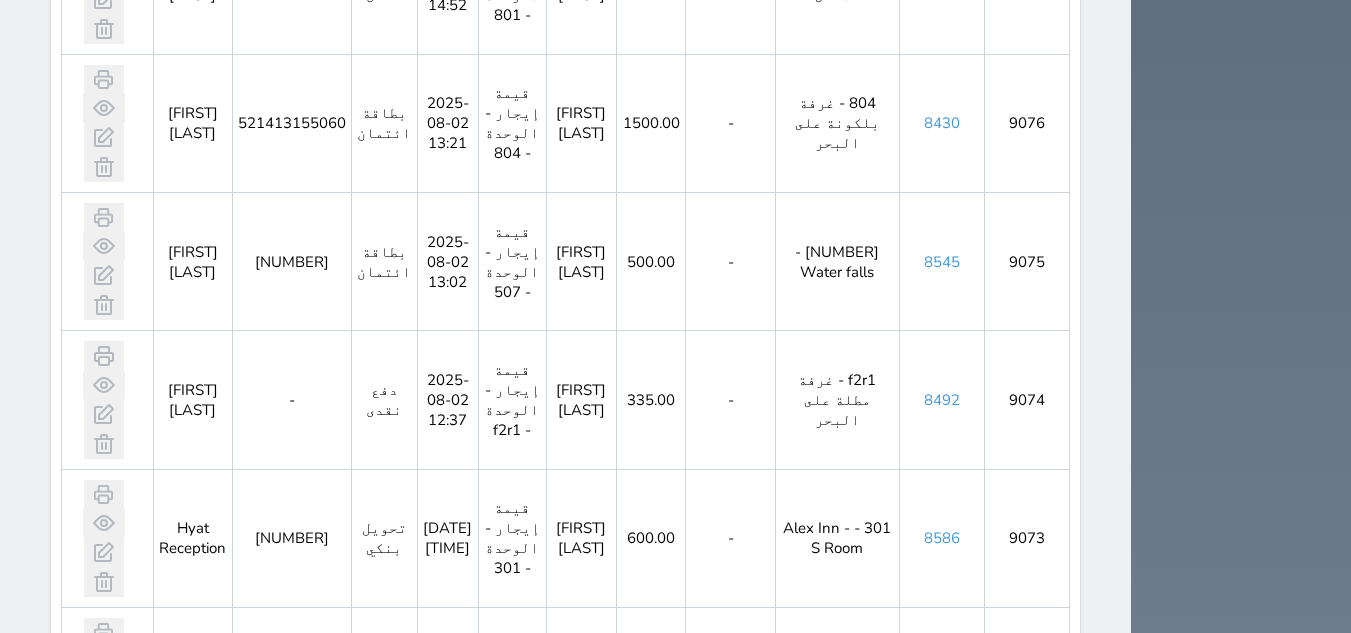 scroll, scrollTop: 2011, scrollLeft: 0, axis: vertical 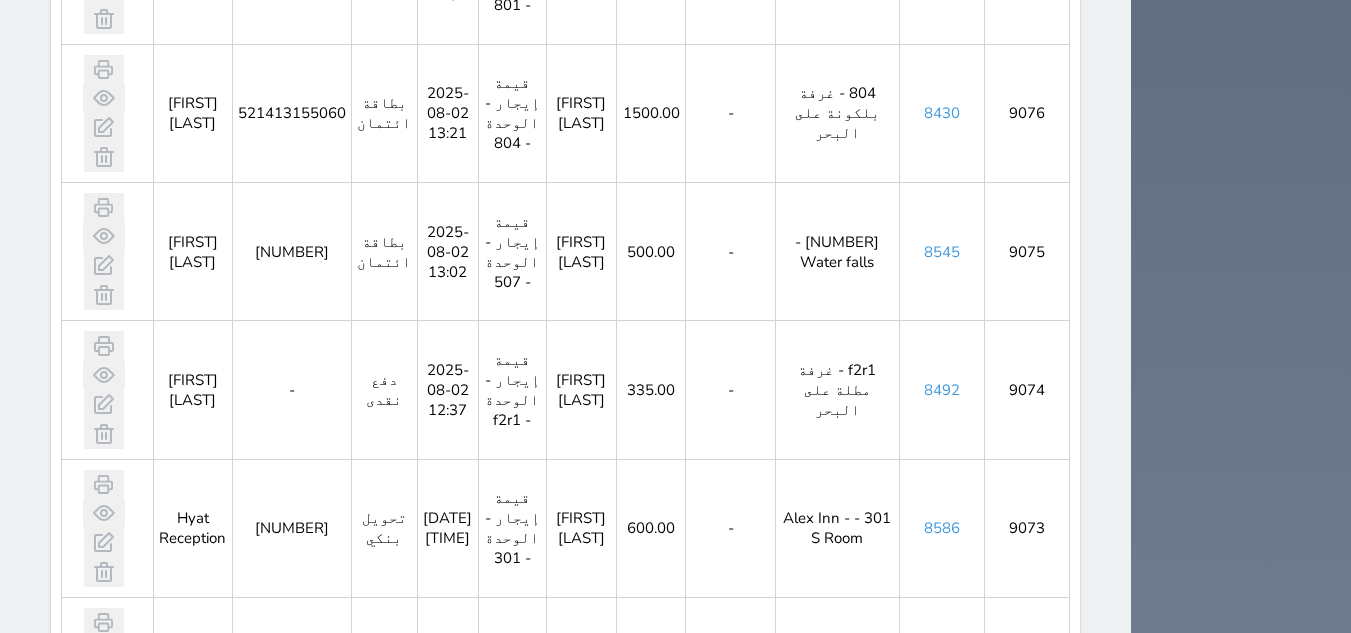 click on "8594" at bounding box center (941, 943) 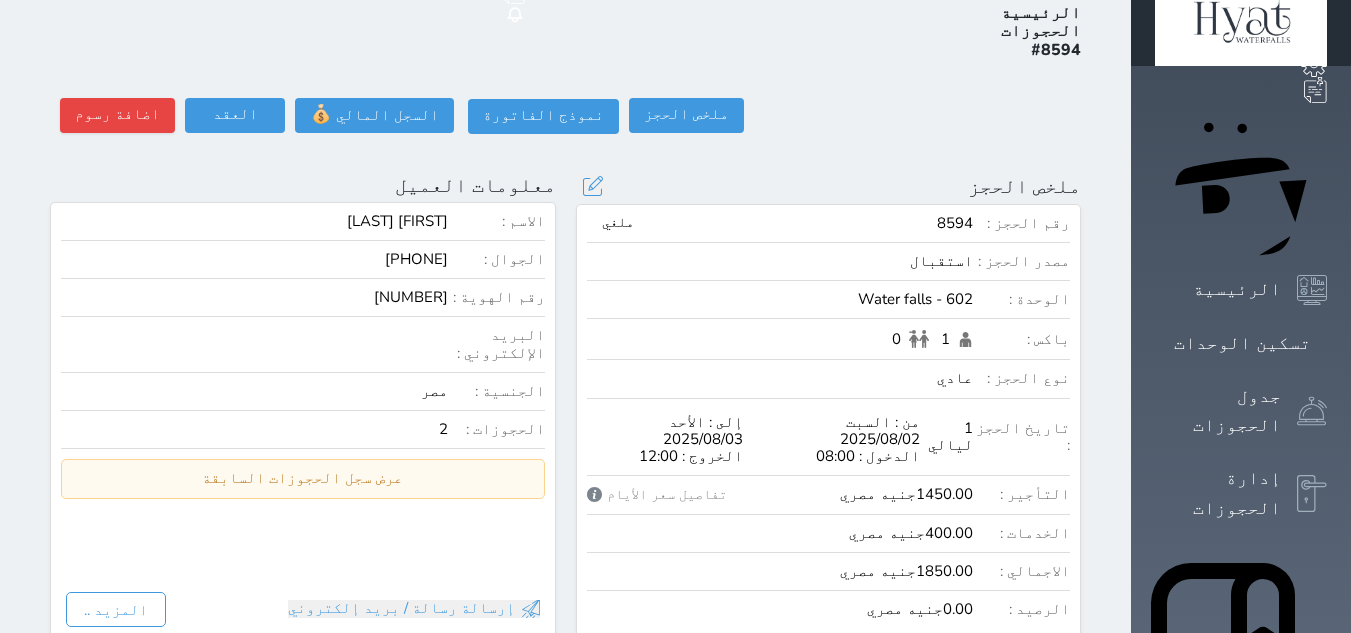 scroll, scrollTop: 100, scrollLeft: 0, axis: vertical 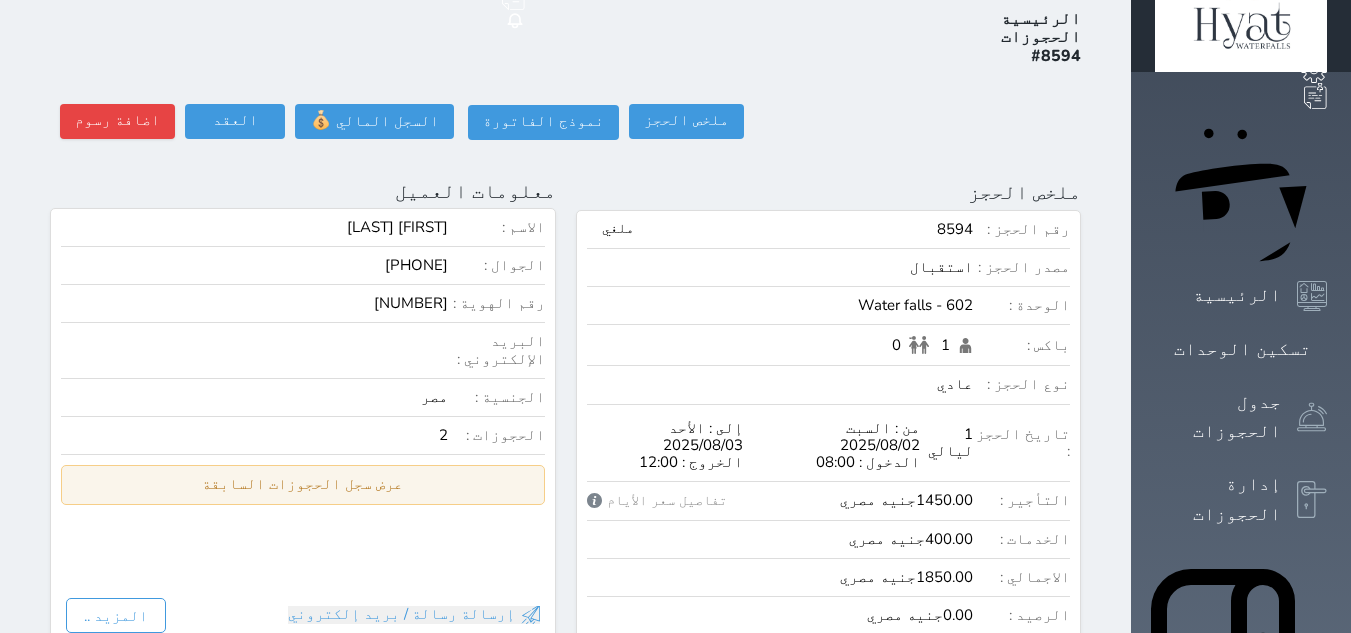 click on "عرض سجل الحجوزات السابقة" at bounding box center [303, 484] 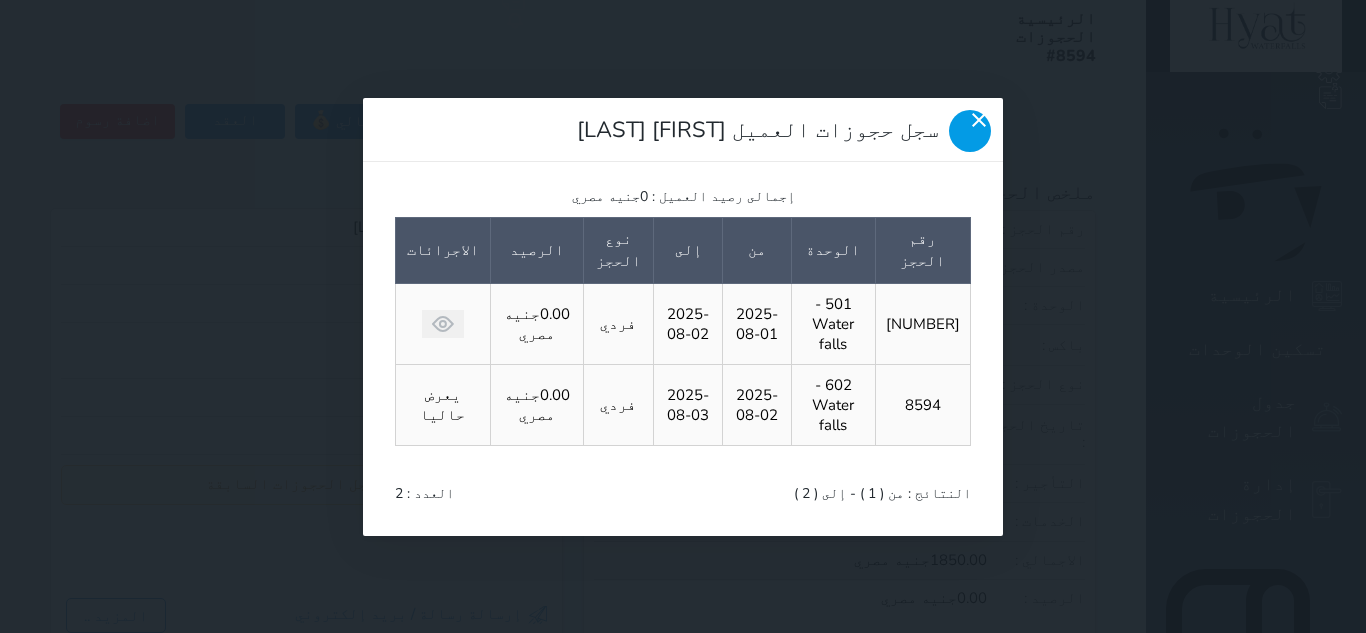 click at bounding box center [970, 131] 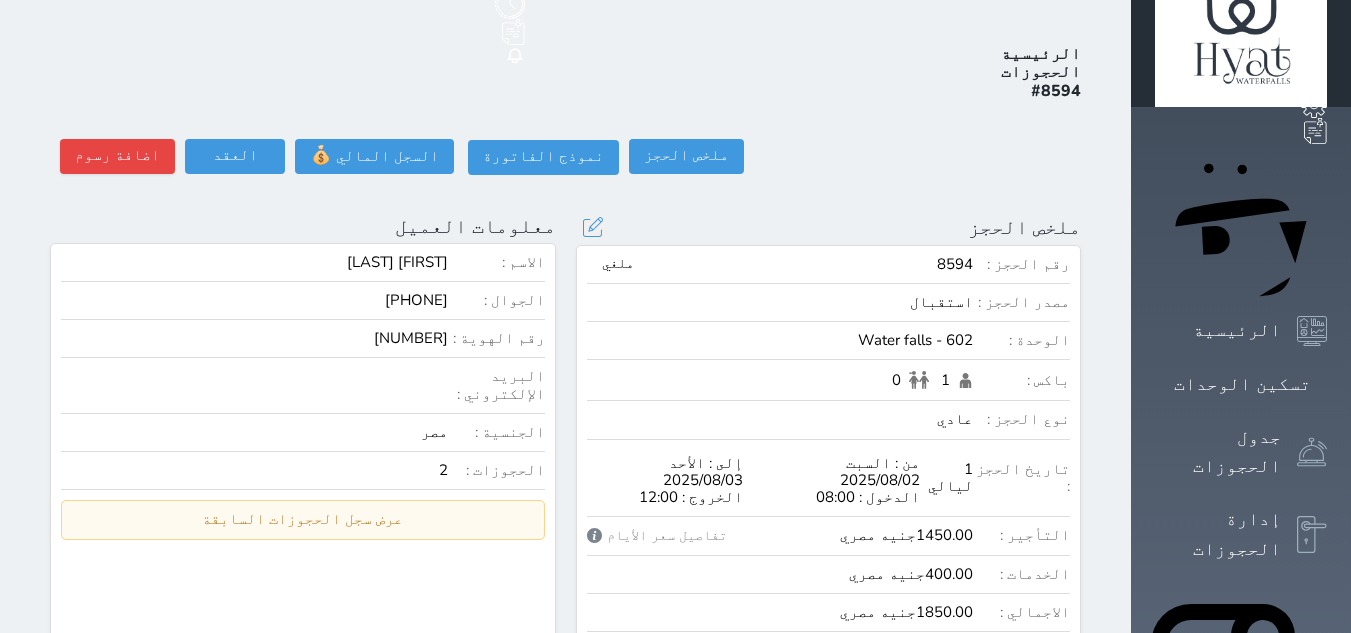 scroll, scrollTop: 100, scrollLeft: 0, axis: vertical 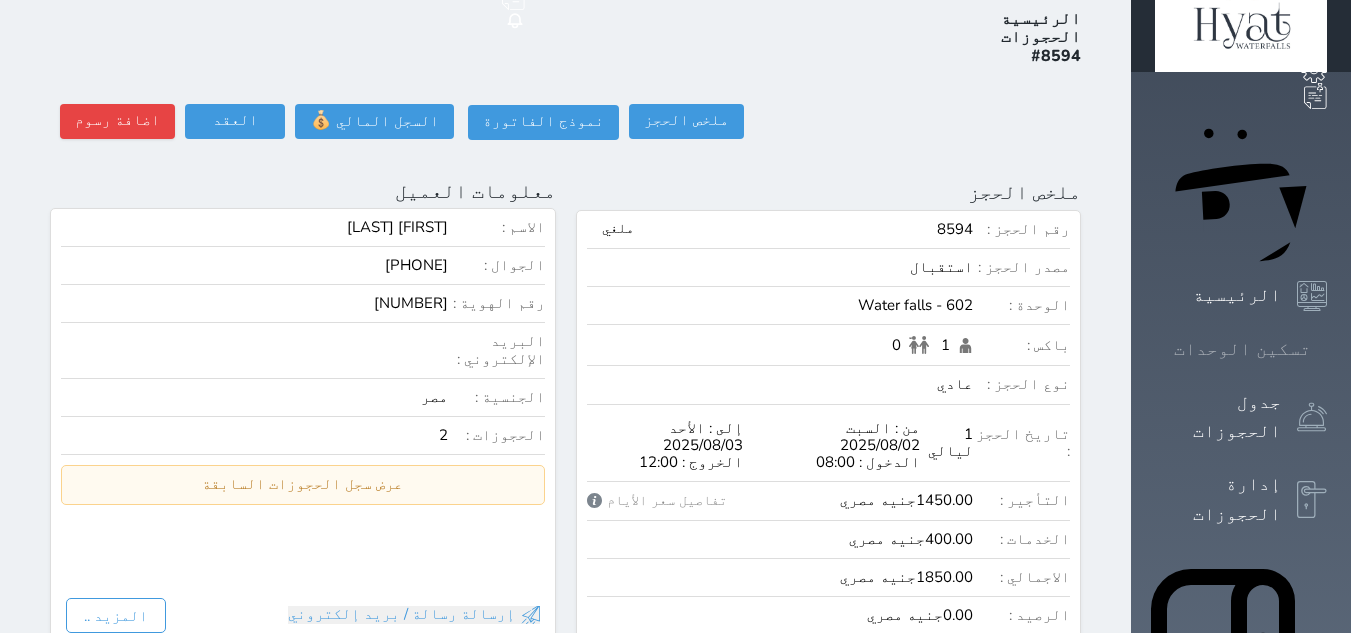 click on "تسكين الوحدات" at bounding box center (1242, 349) 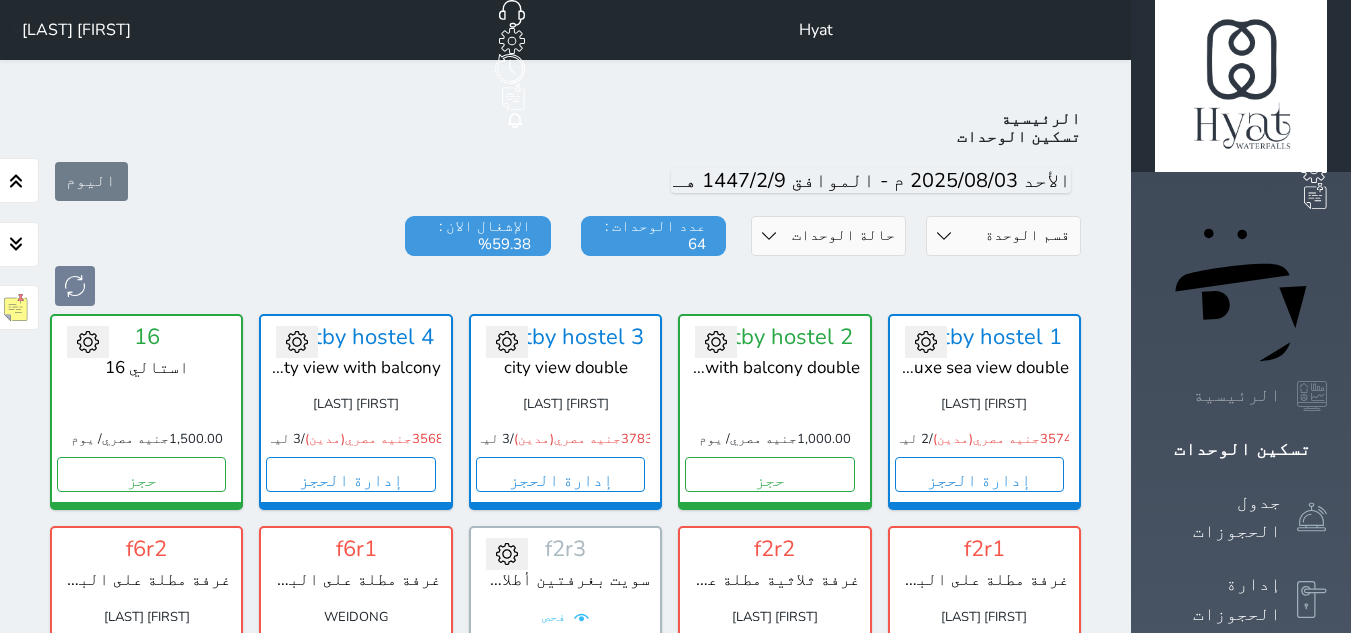 scroll, scrollTop: 78, scrollLeft: 0, axis: vertical 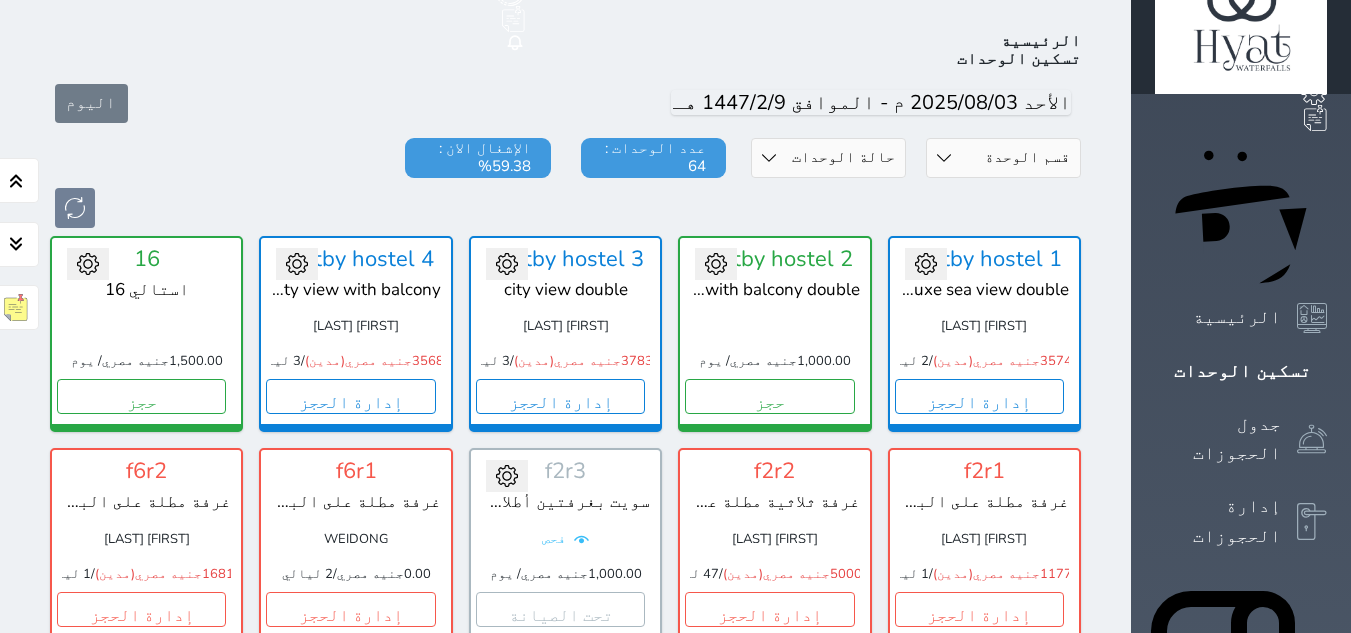 click on "اليوم" at bounding box center [565, 103] 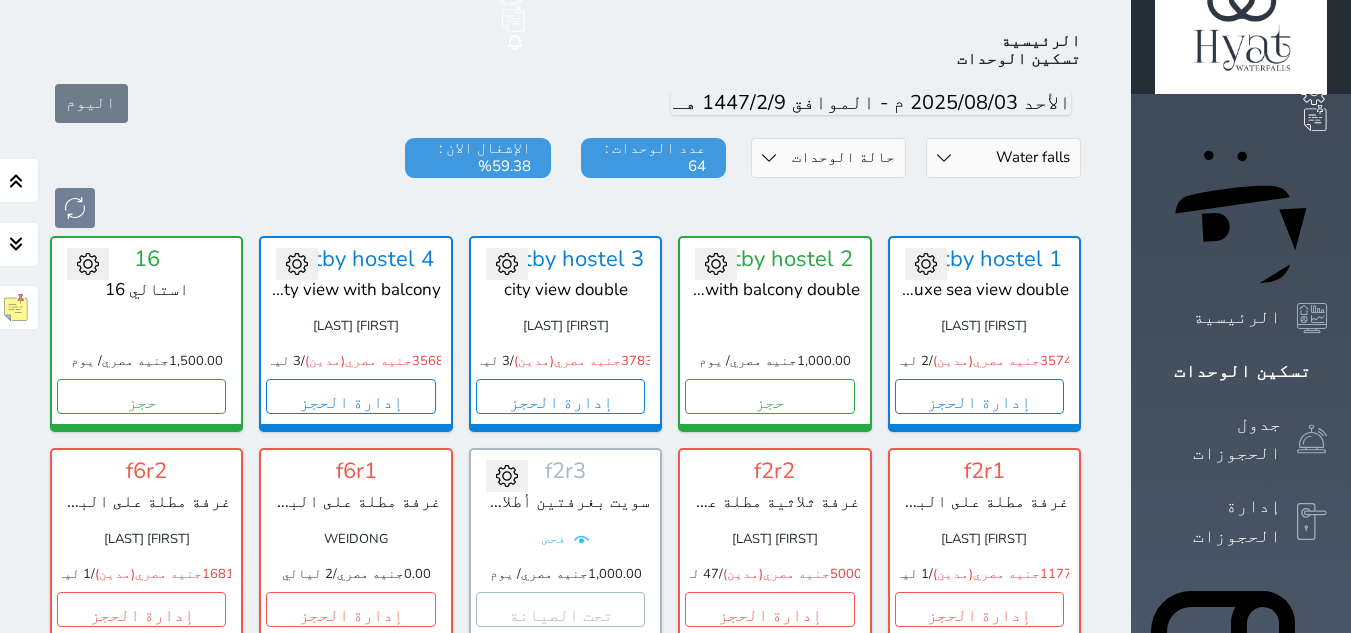 click on "قسم الوحدة   Shatby شقق فندقية Alex Inn Hostle Water falls" at bounding box center (1003, 158) 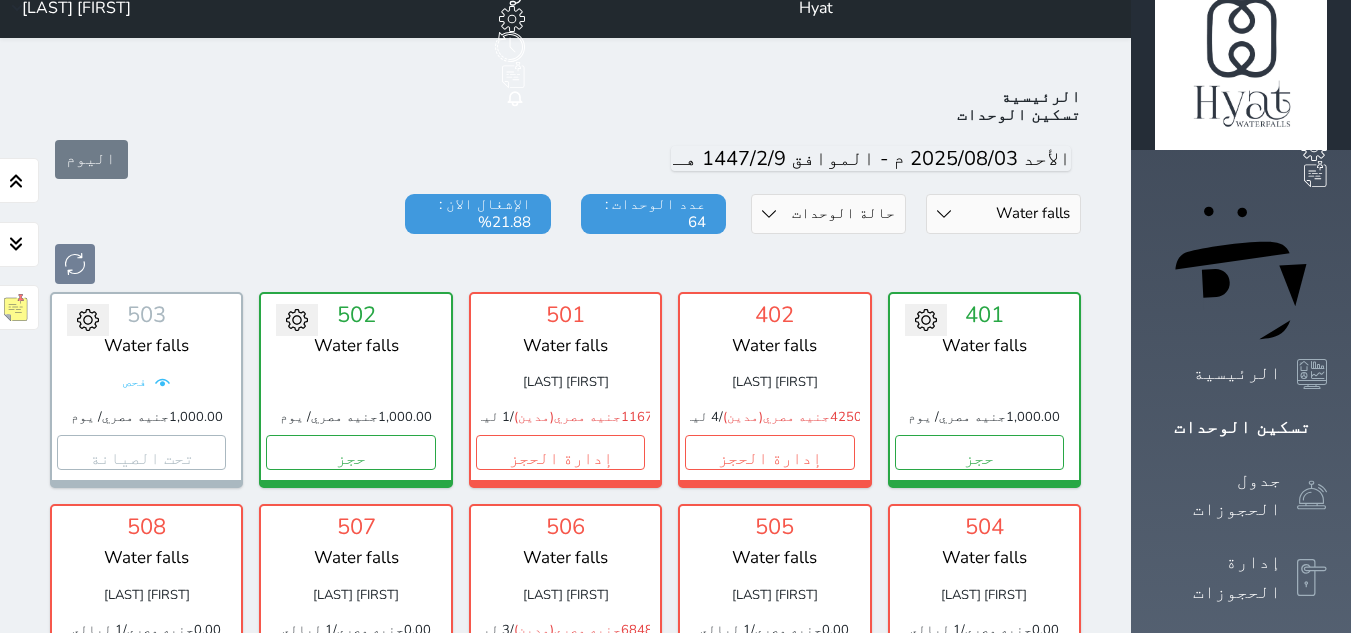 scroll, scrollTop: 0, scrollLeft: 0, axis: both 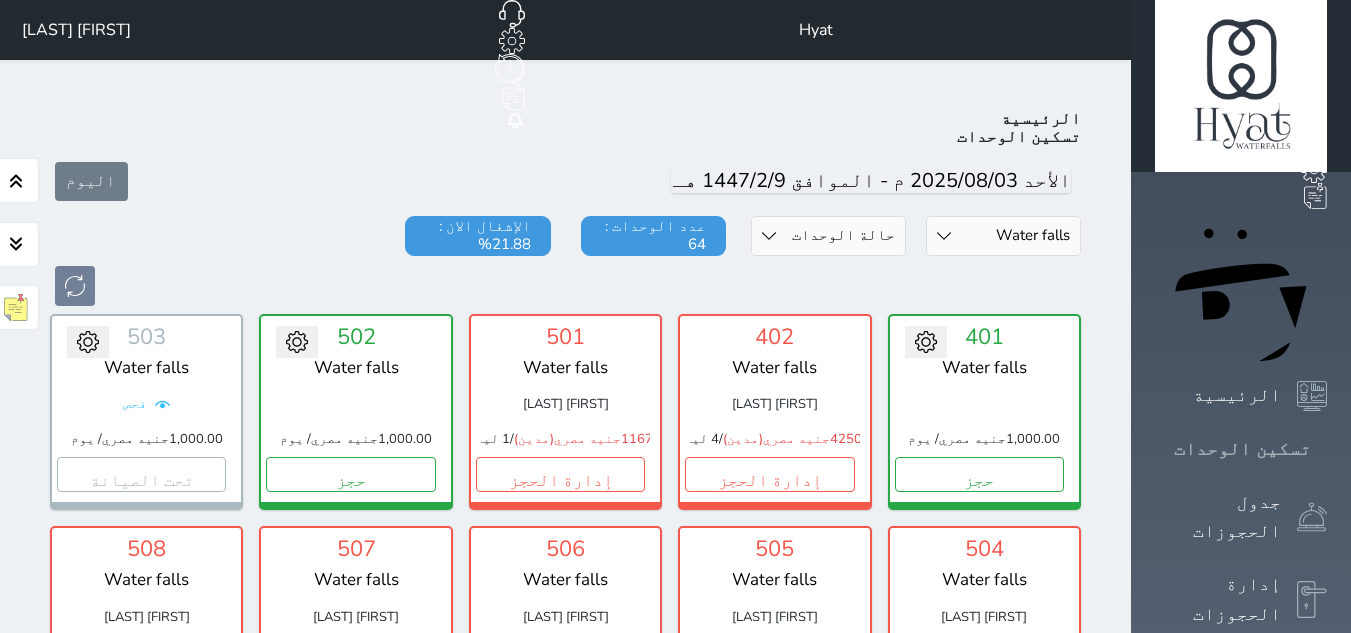 click at bounding box center [1327, 449] 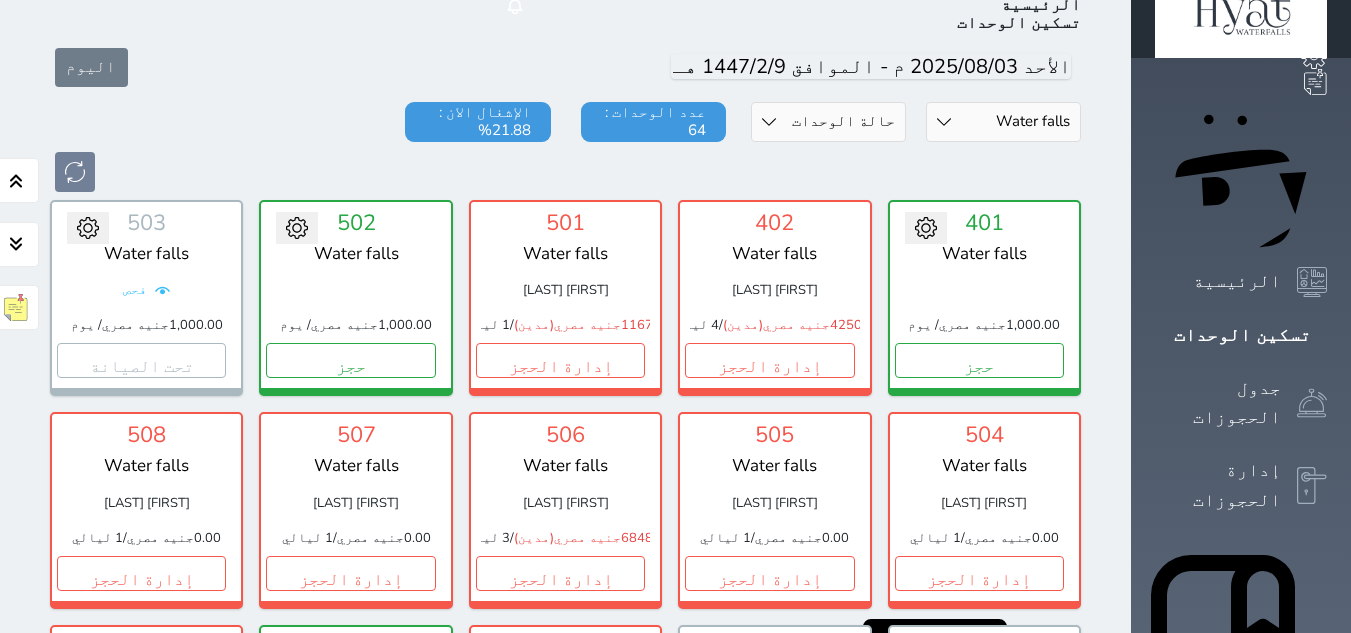 scroll, scrollTop: 100, scrollLeft: 0, axis: vertical 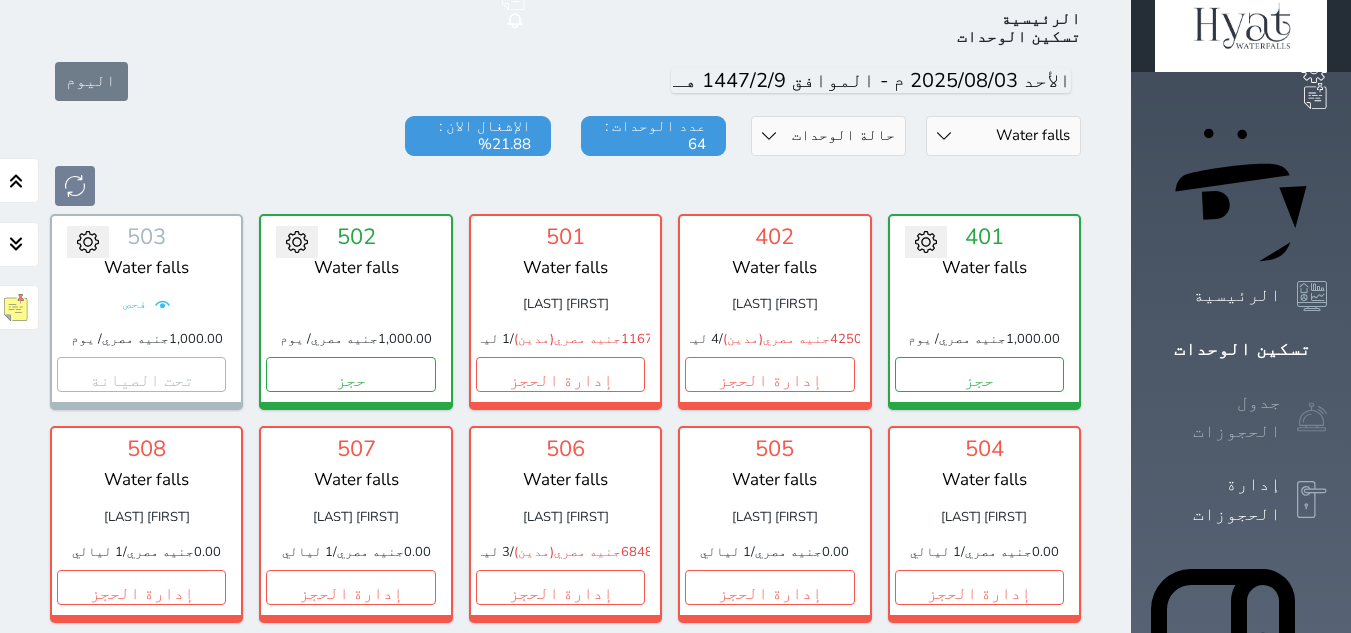 click on "جدول الحجوزات" at bounding box center (1218, 417) 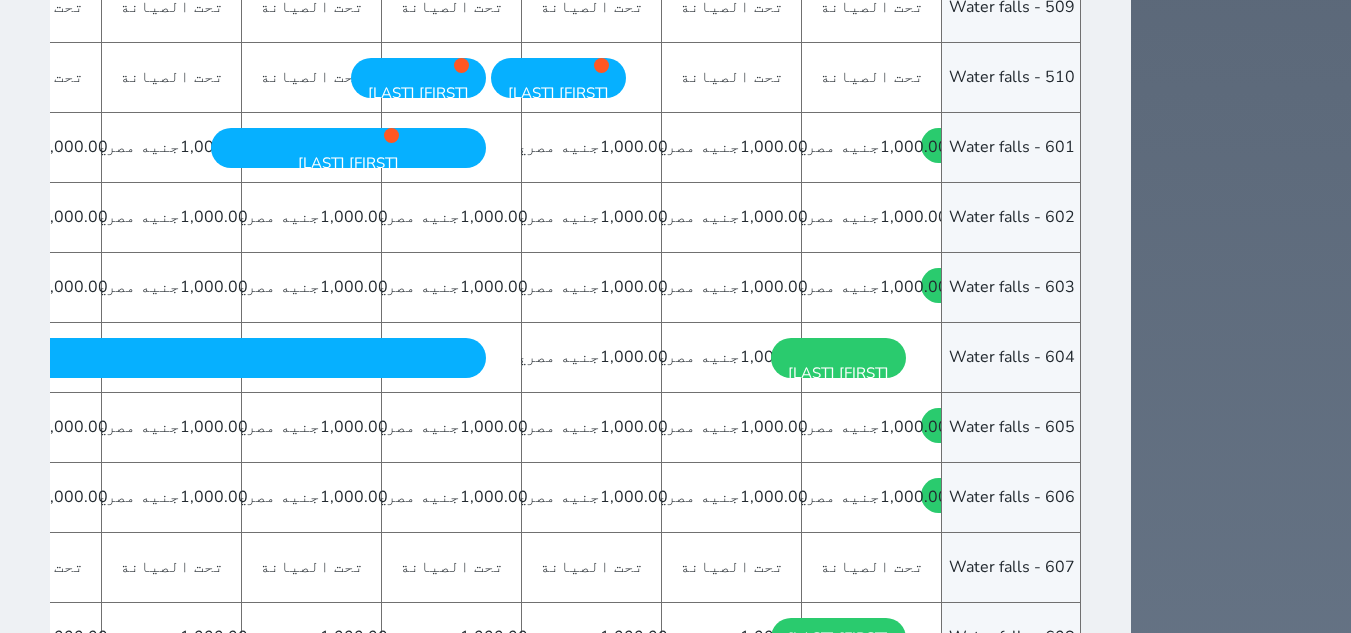 scroll, scrollTop: 2600, scrollLeft: 0, axis: vertical 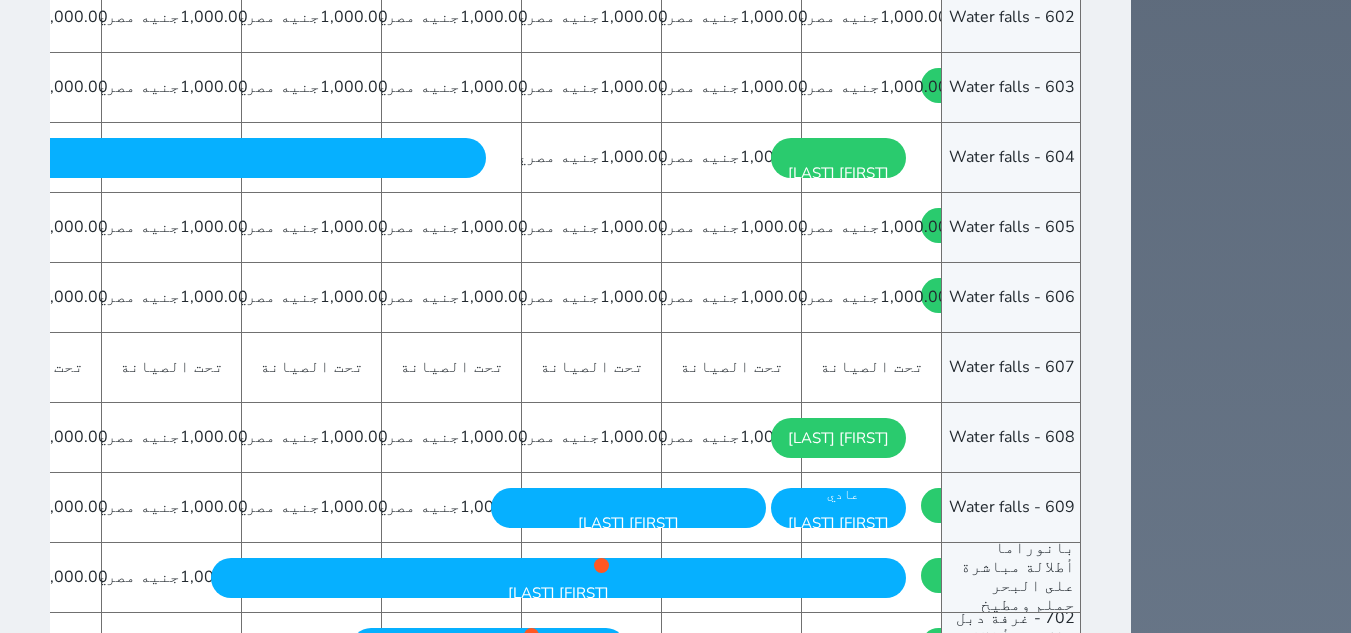 click on "عادي" at bounding box center [881, 495] 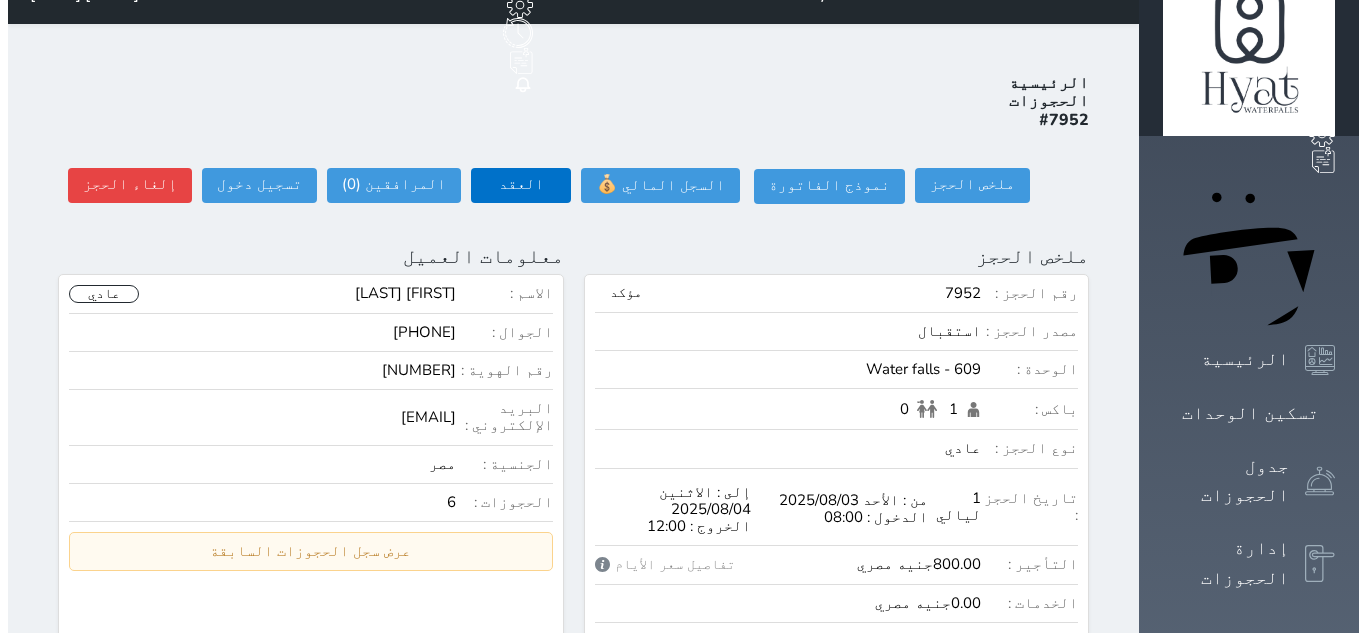 scroll, scrollTop: 0, scrollLeft: 0, axis: both 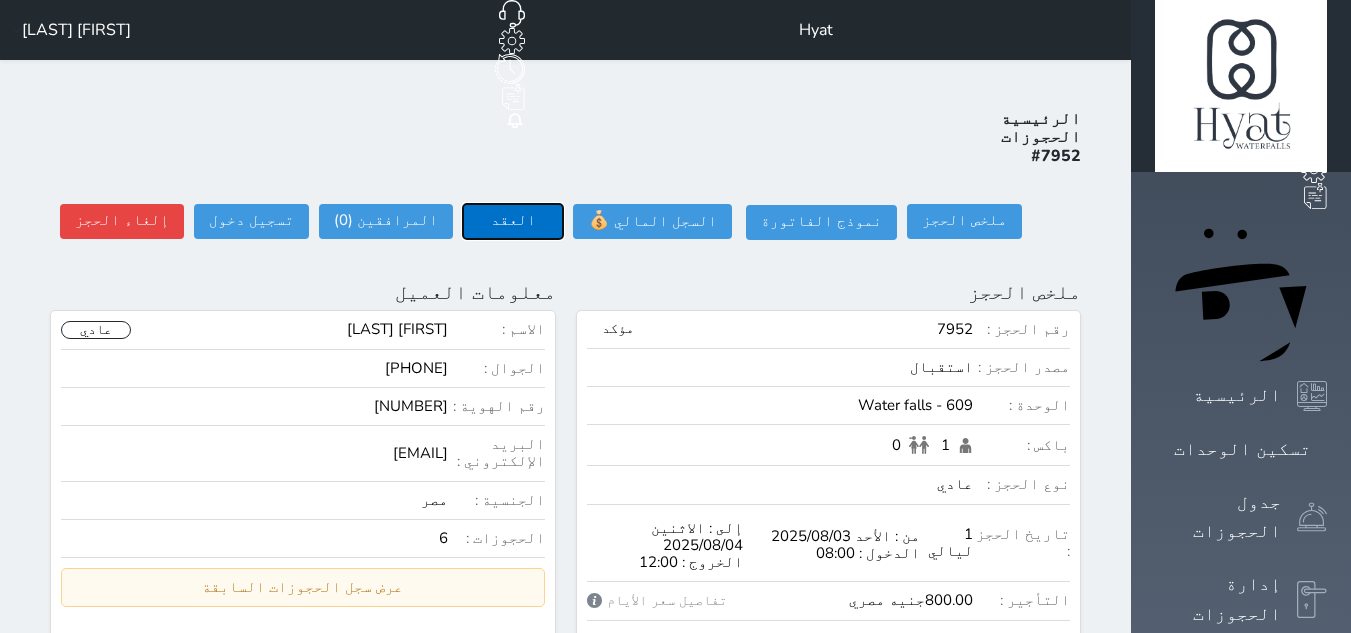 click on "العقد" at bounding box center [513, 221] 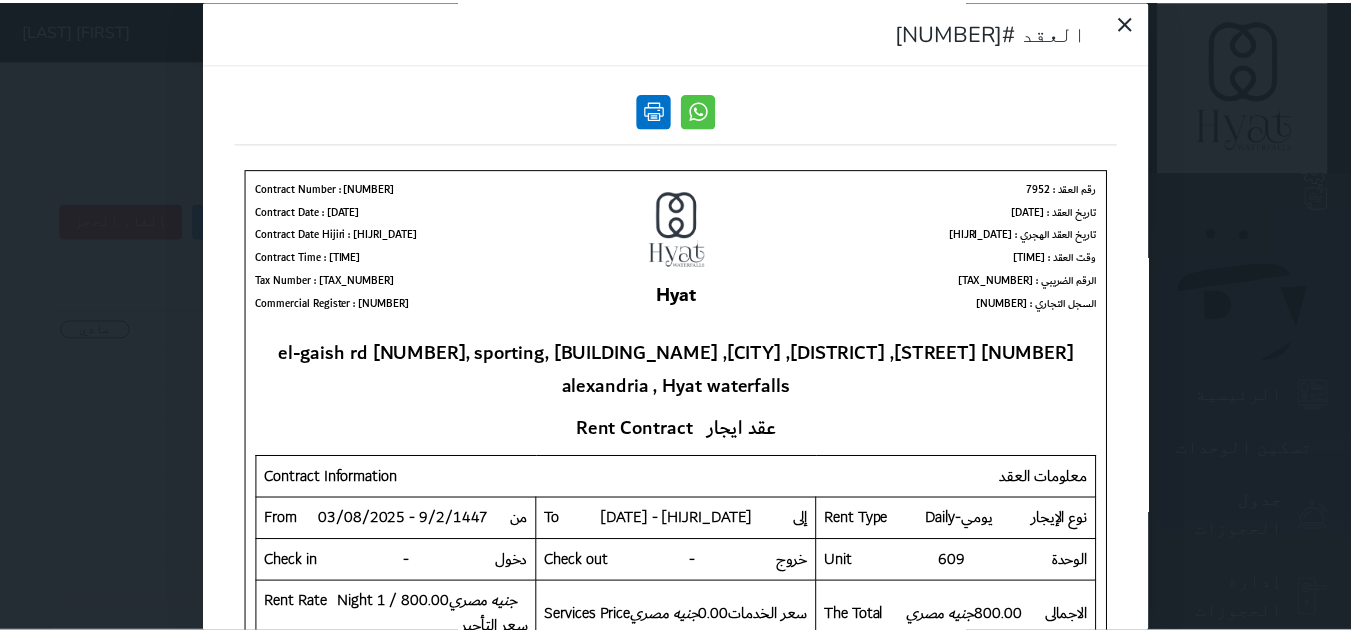 scroll, scrollTop: 0, scrollLeft: 0, axis: both 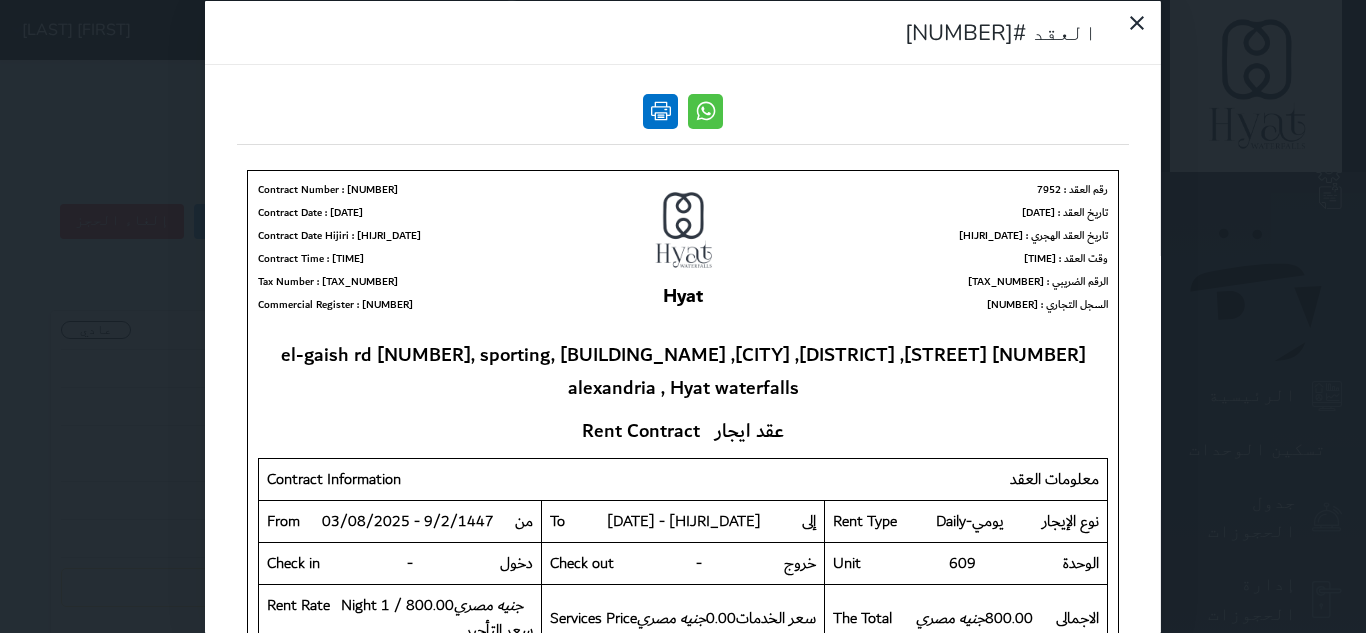 click at bounding box center (660, 110) 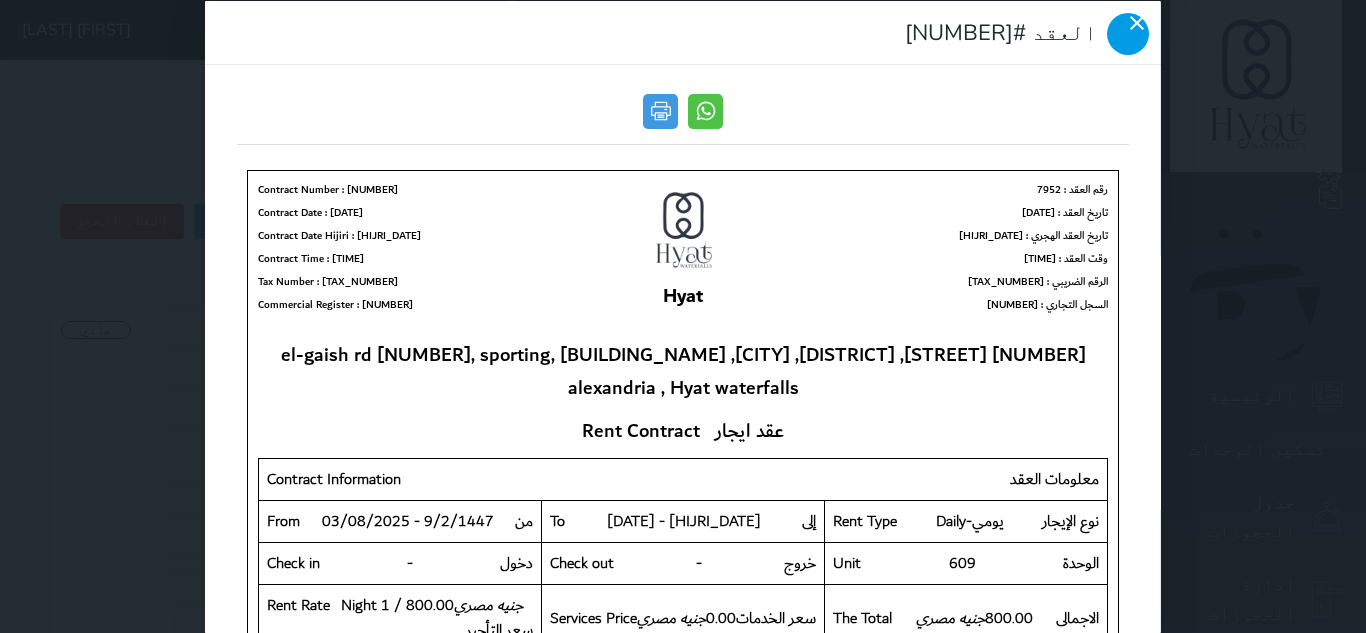 click 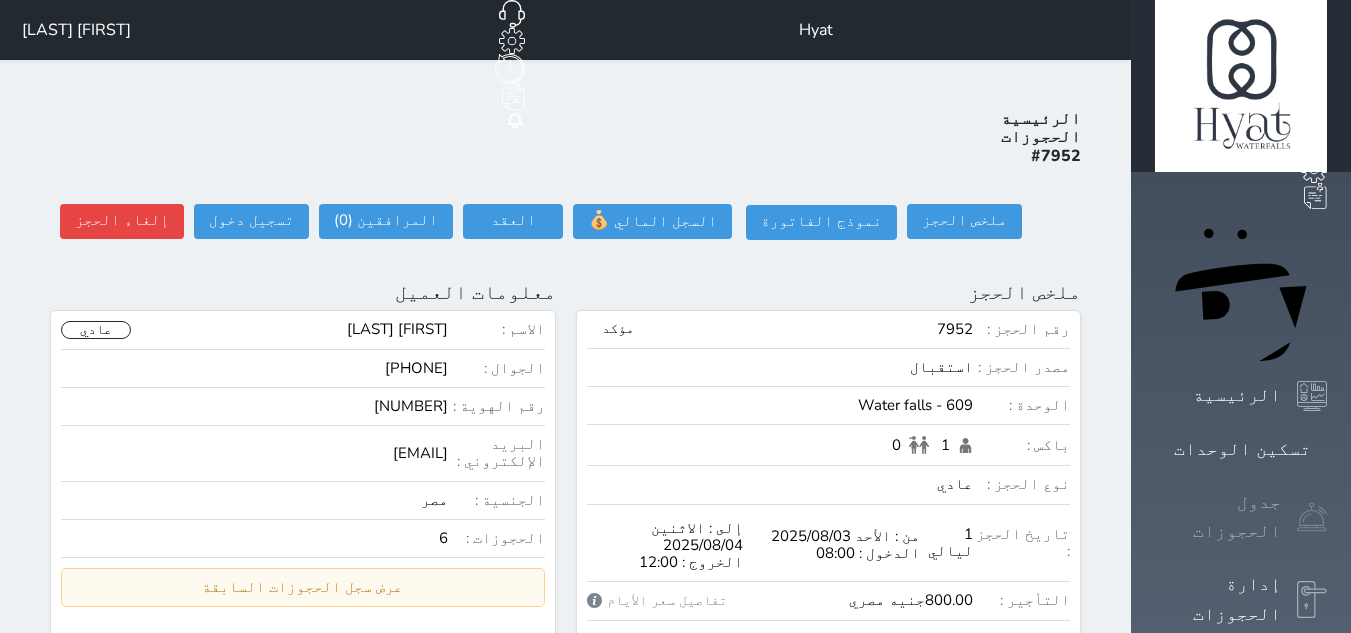 click on "جدول الحجوزات" at bounding box center (1218, 517) 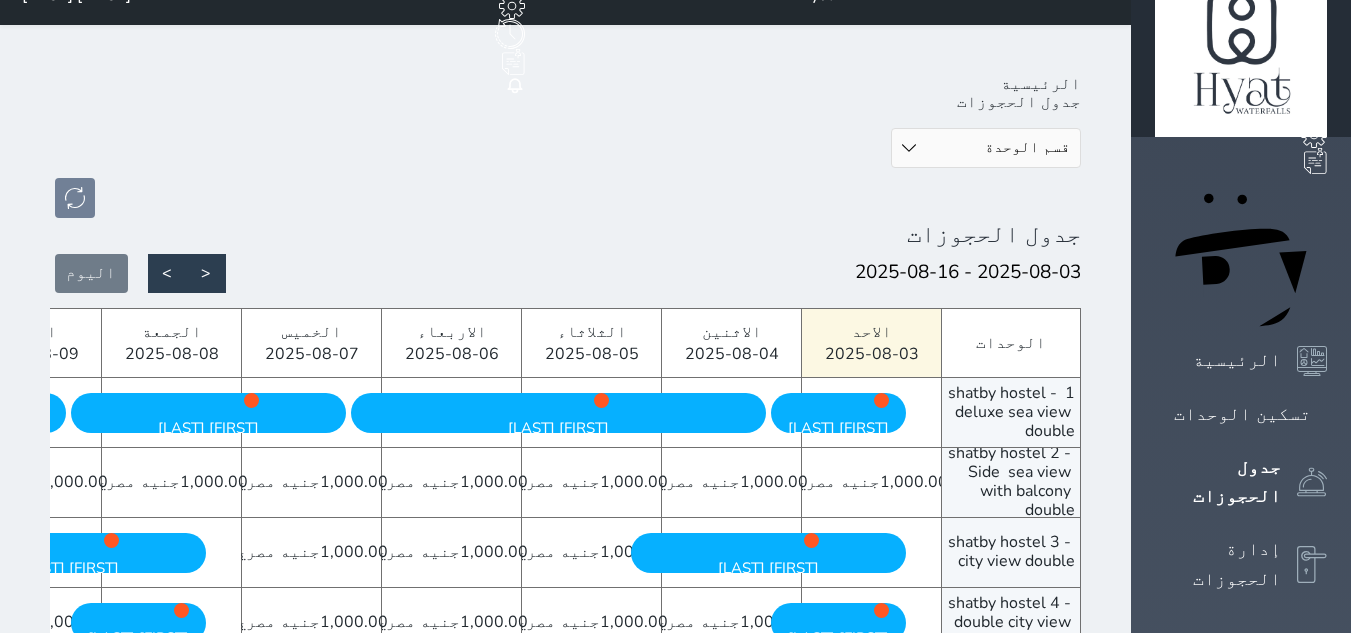 scroll, scrollTop: 0, scrollLeft: 0, axis: both 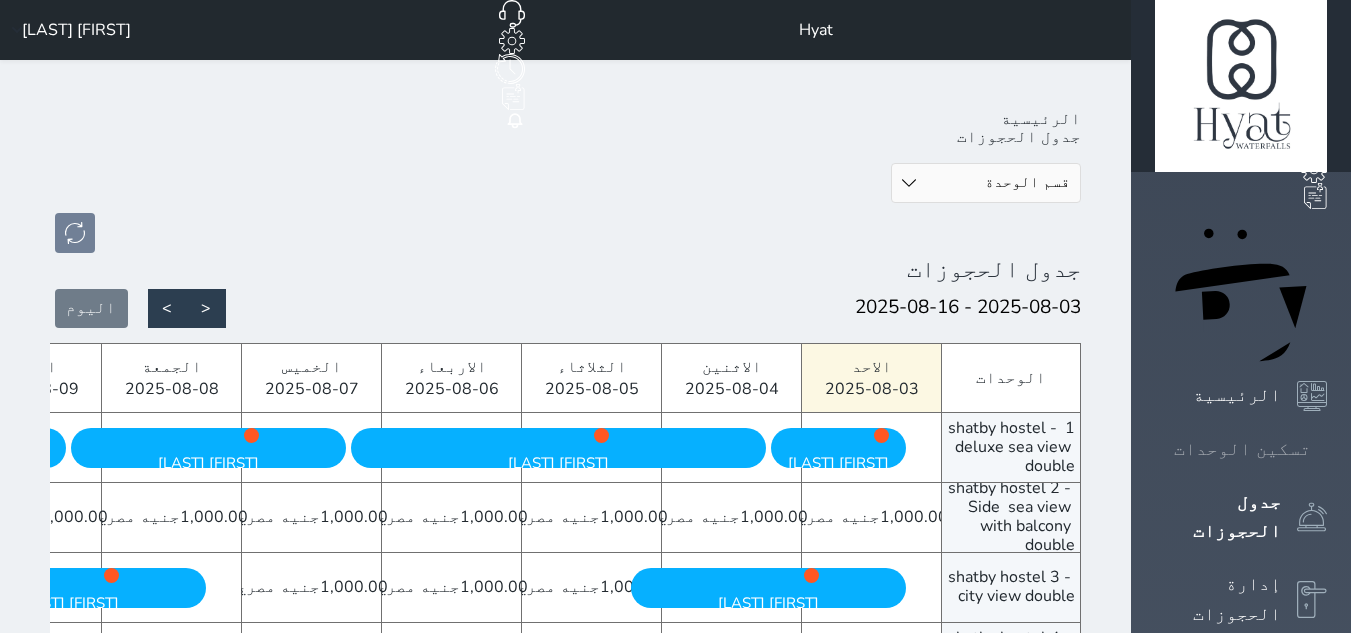 click on "تسكين الوحدات" at bounding box center [1242, 449] 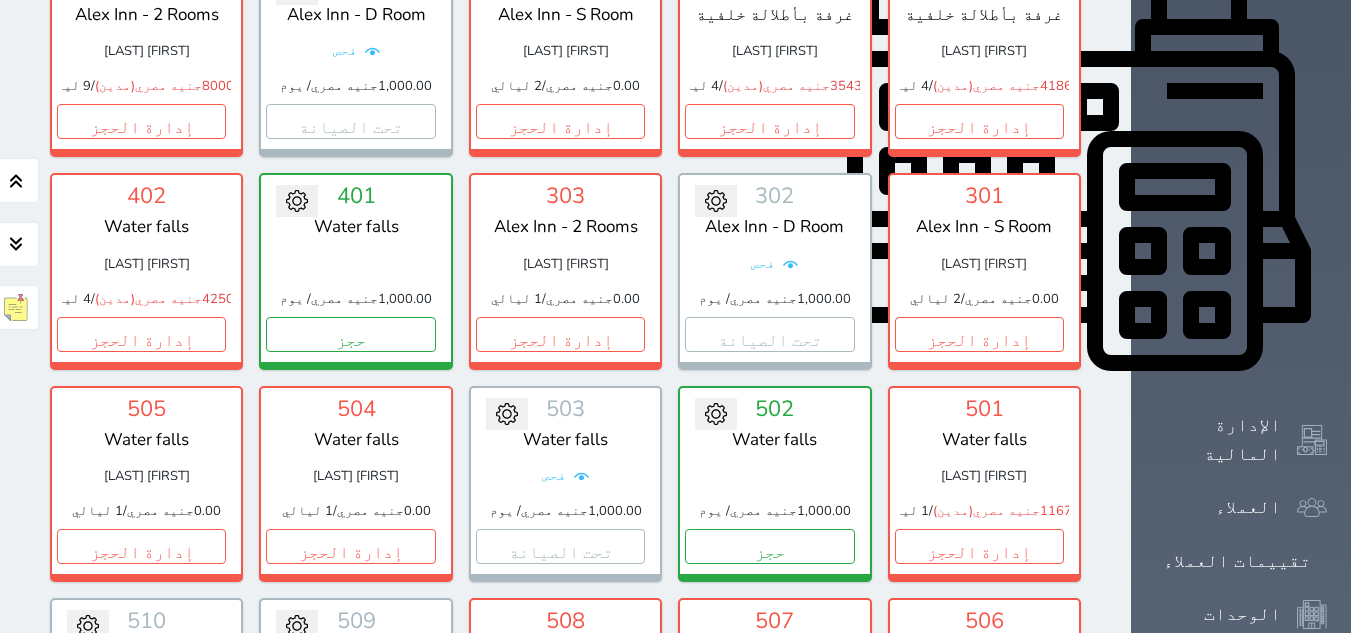 scroll, scrollTop: 1278, scrollLeft: 0, axis: vertical 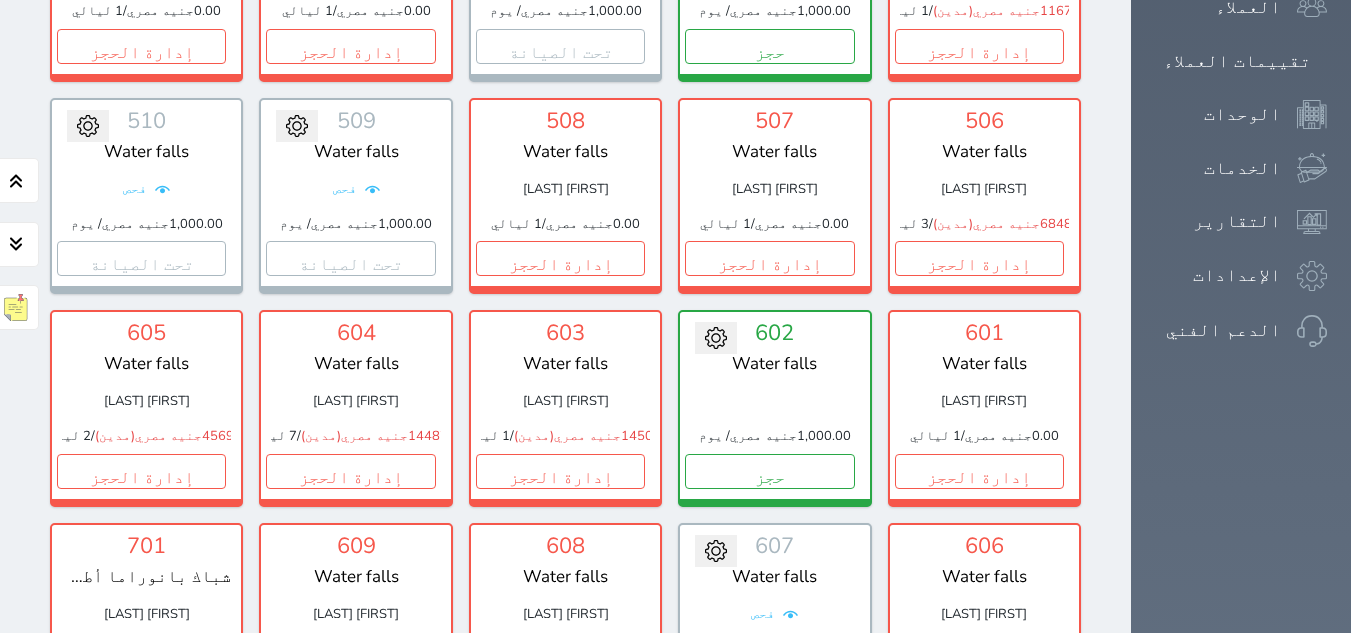 click on "إدارة الحجز" at bounding box center [350, 683] 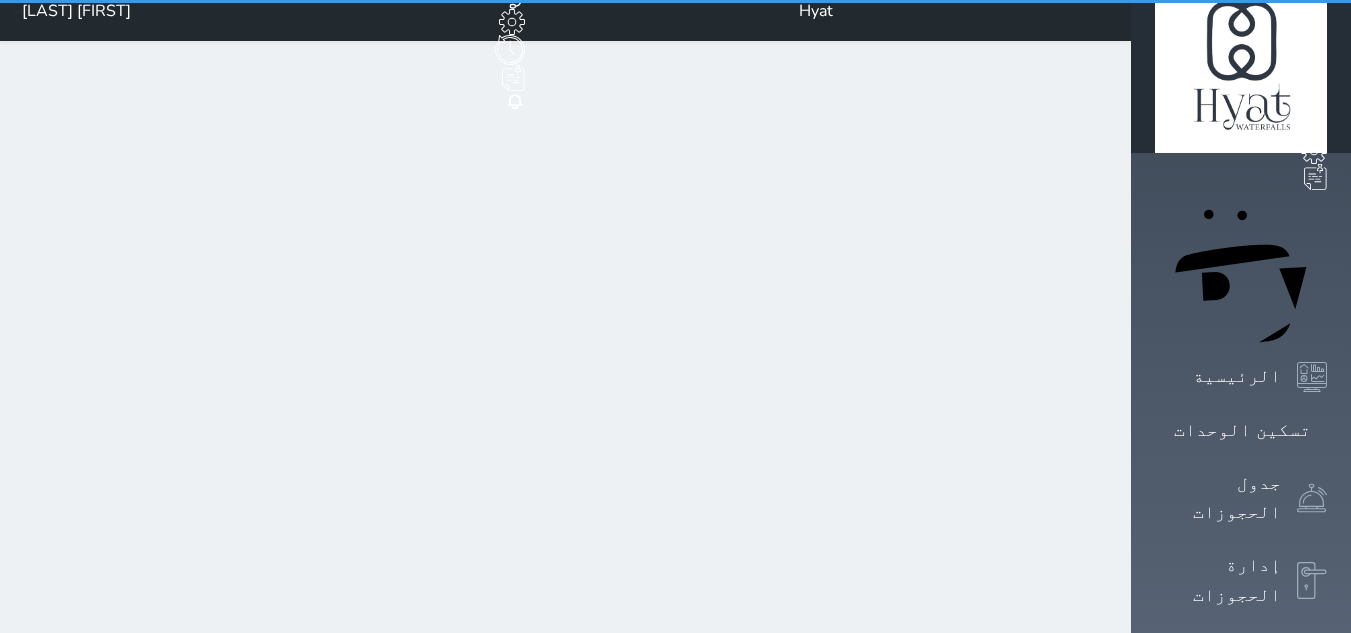 scroll, scrollTop: 0, scrollLeft: 0, axis: both 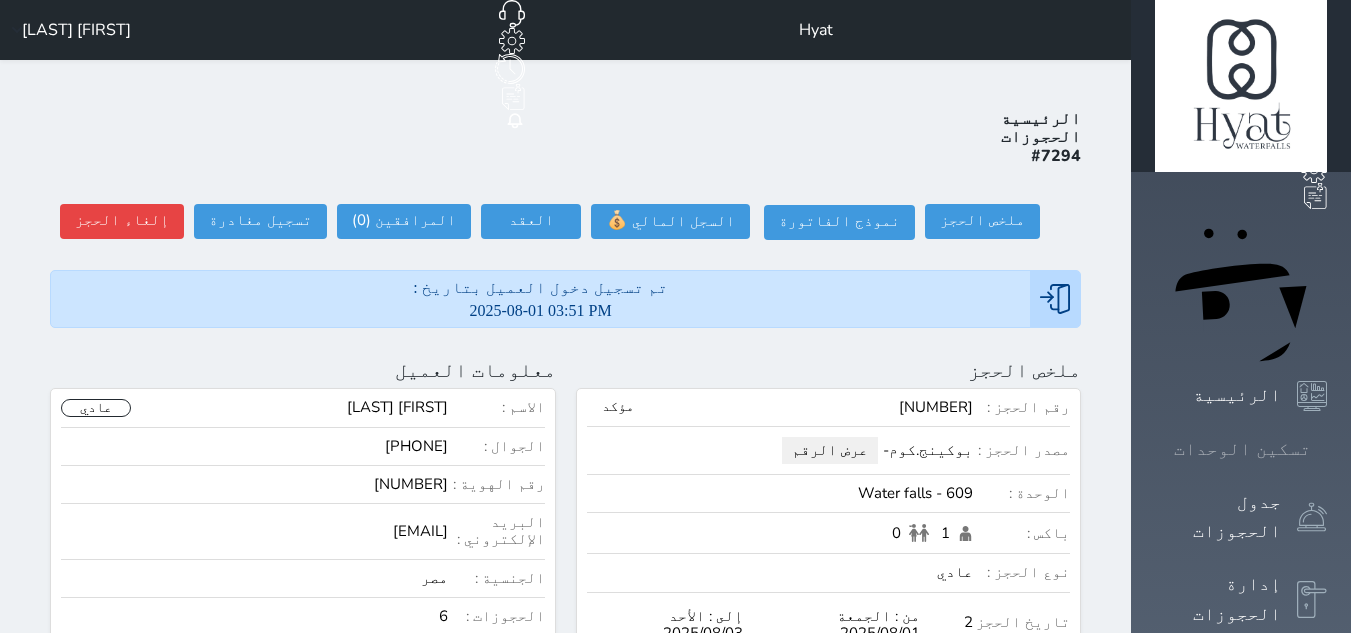 click at bounding box center (1327, 449) 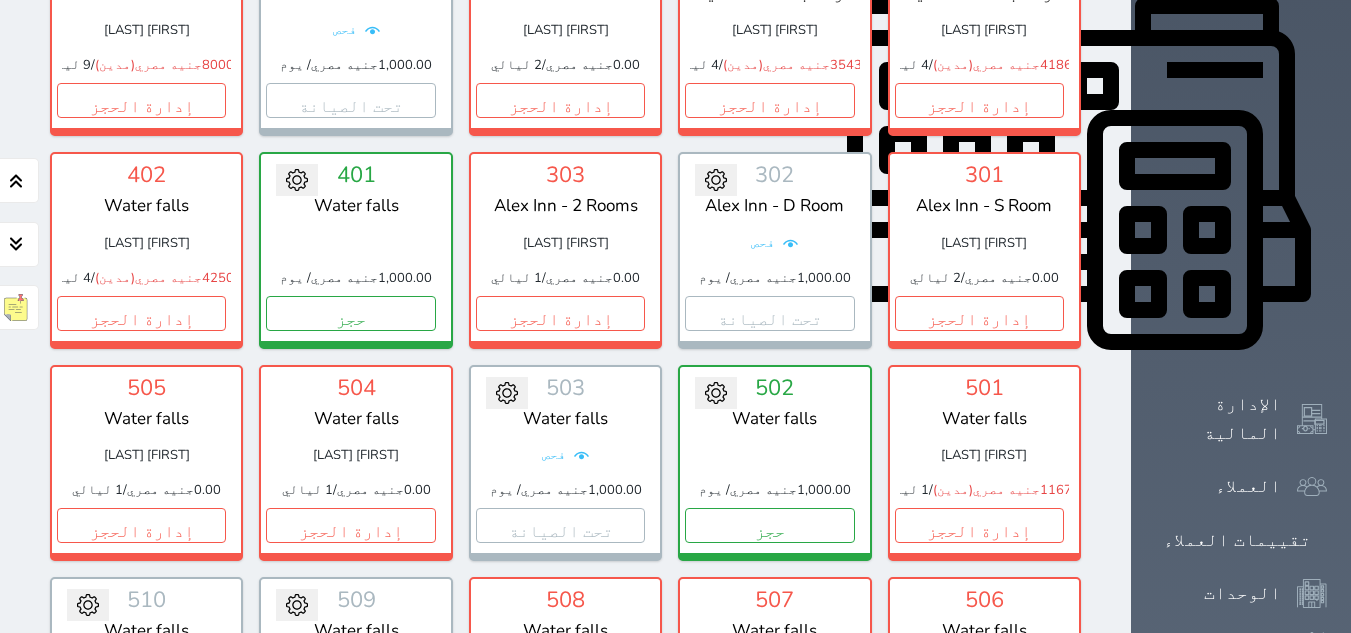 scroll, scrollTop: 700, scrollLeft: 0, axis: vertical 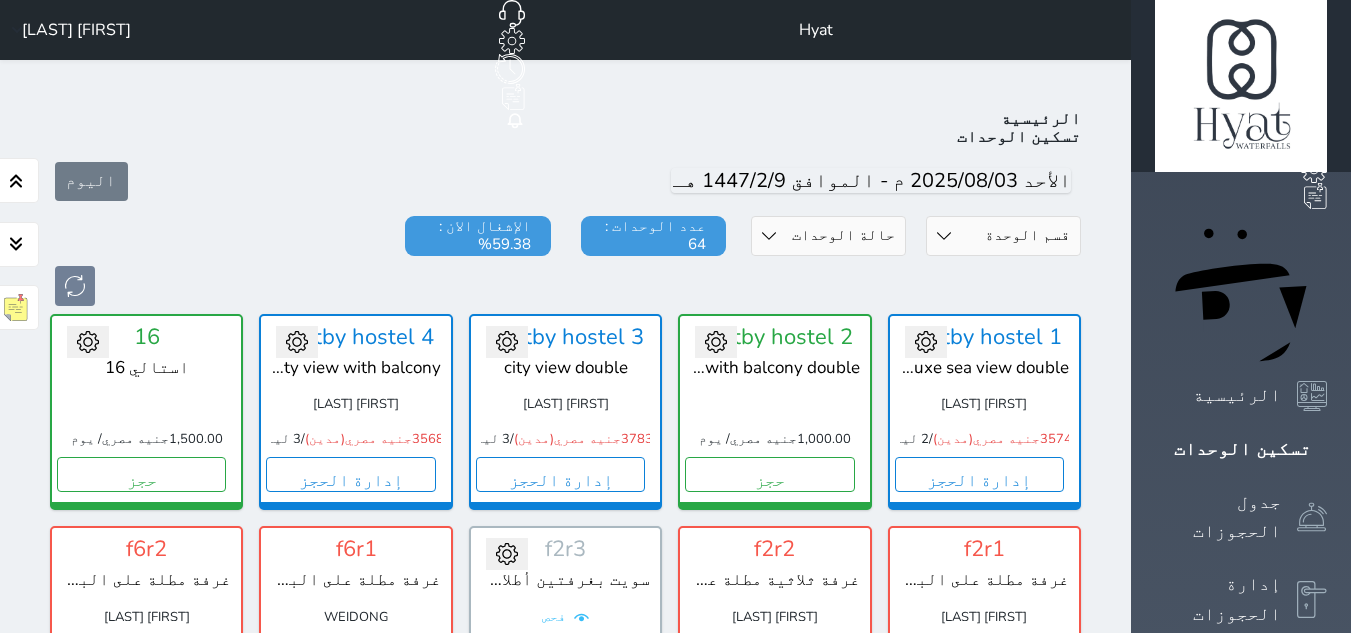 click on "الإدارة المالية" at bounding box center [1218, 1218] 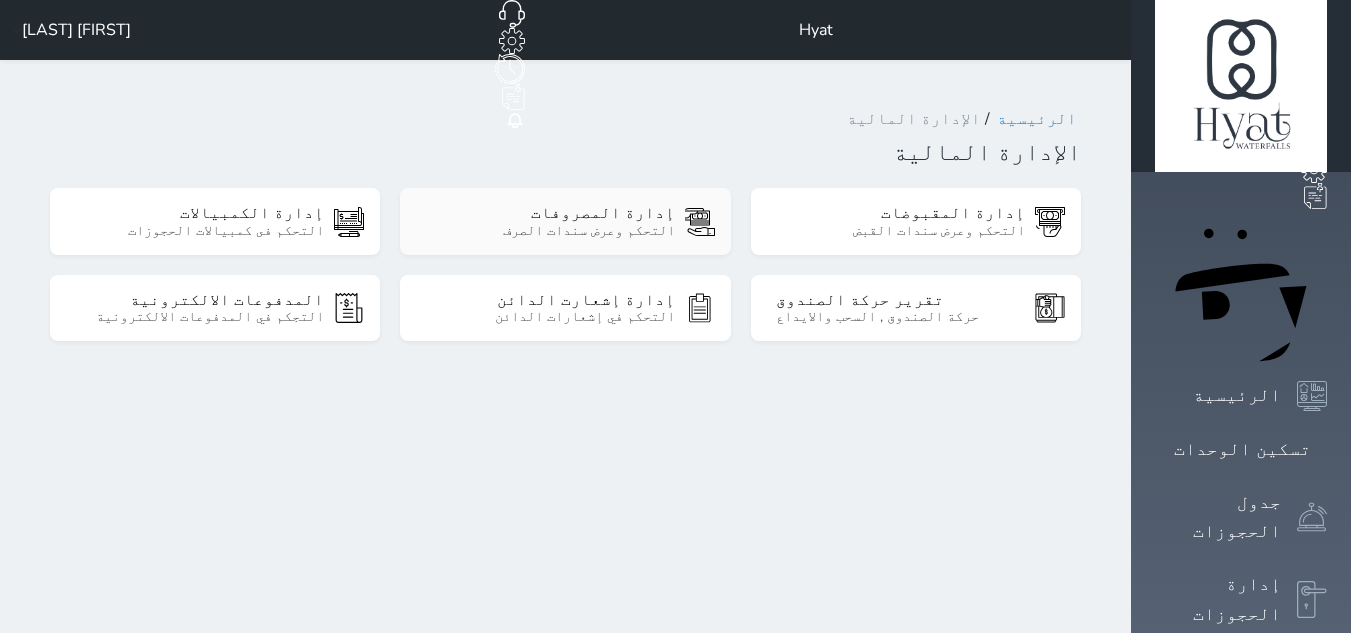 click on "إدارة المصروفات" at bounding box center [550, 213] 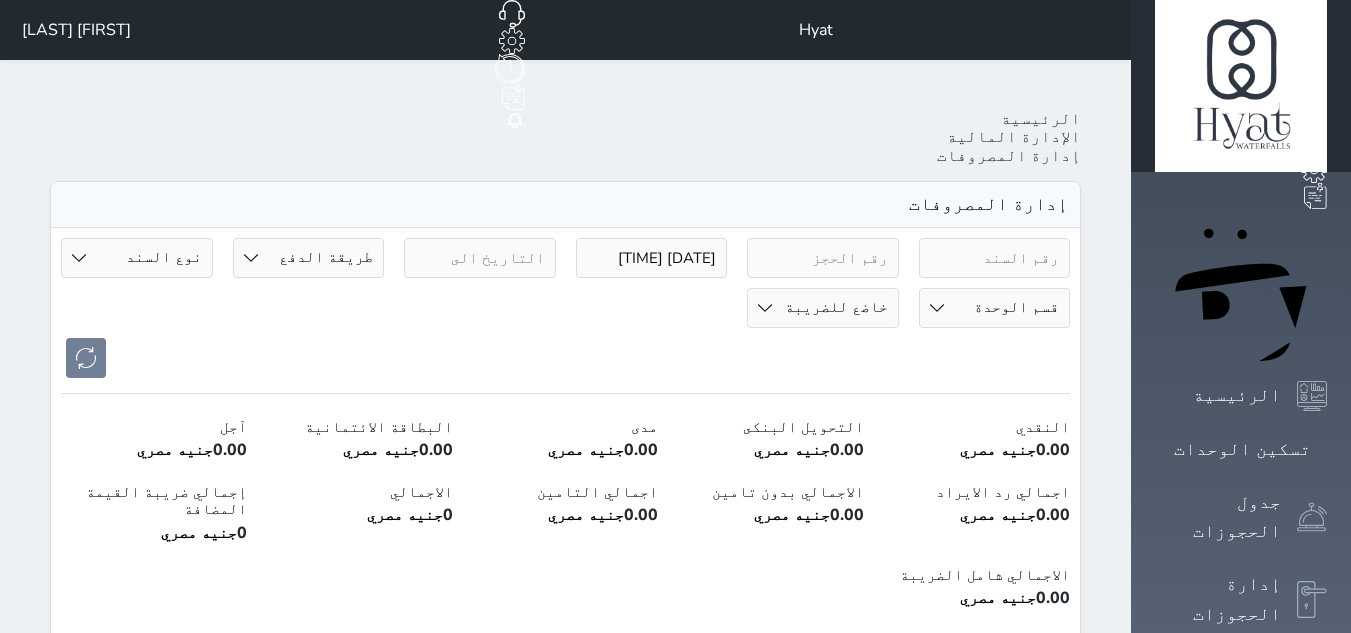 select 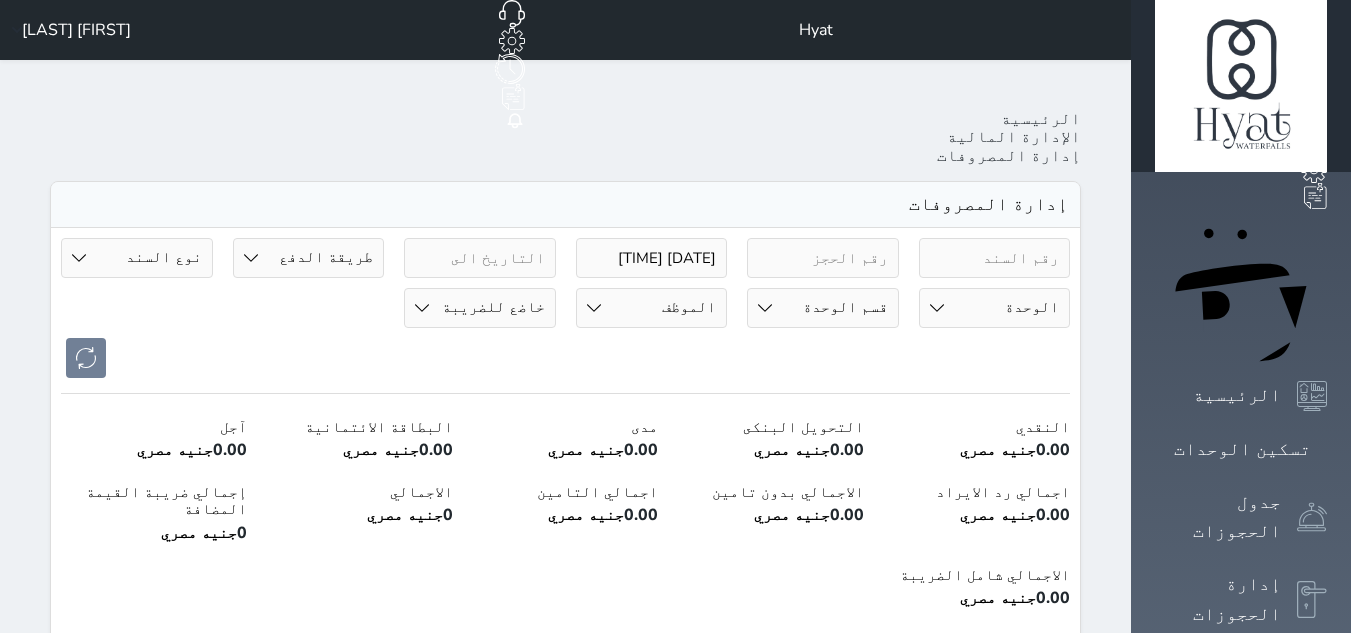 select 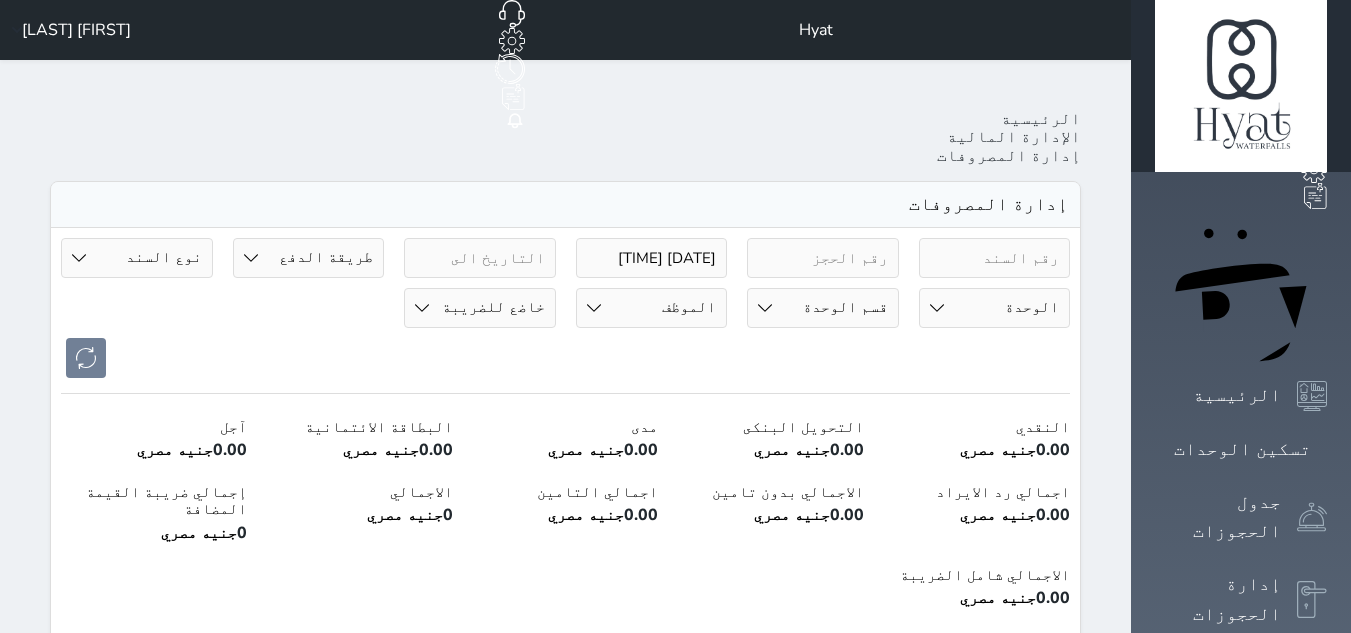 scroll, scrollTop: 553, scrollLeft: 0, axis: vertical 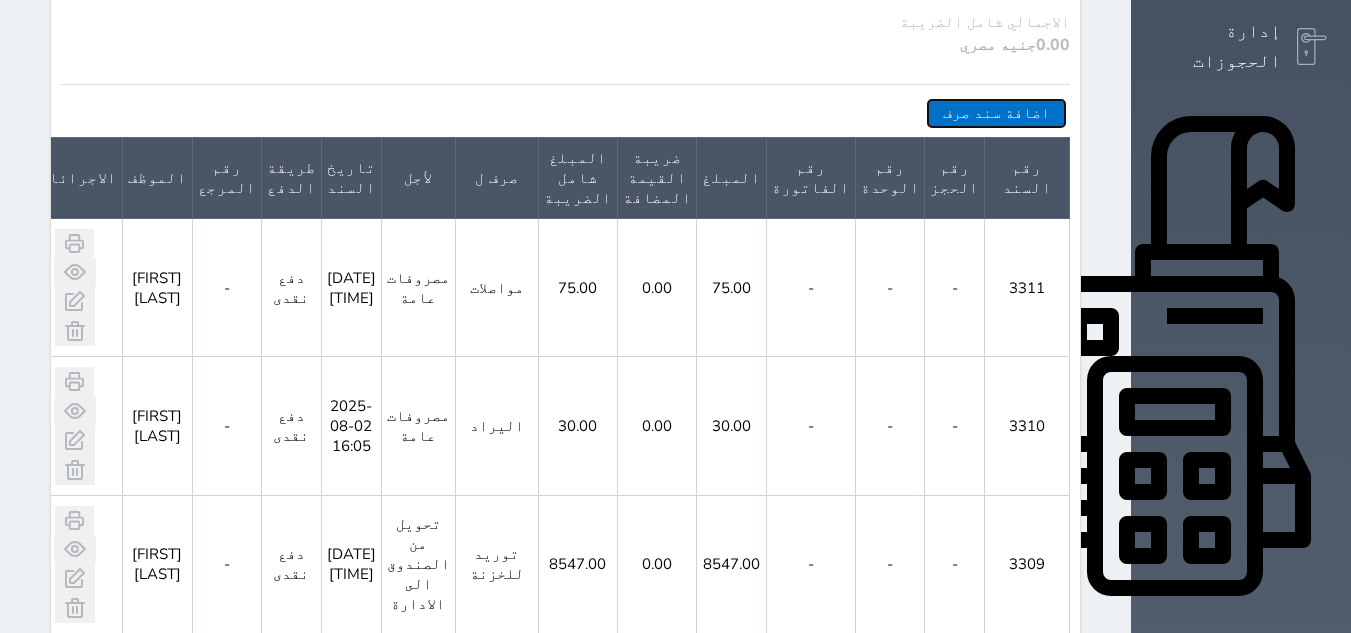 click on "اضافة سند صرف" at bounding box center [996, 113] 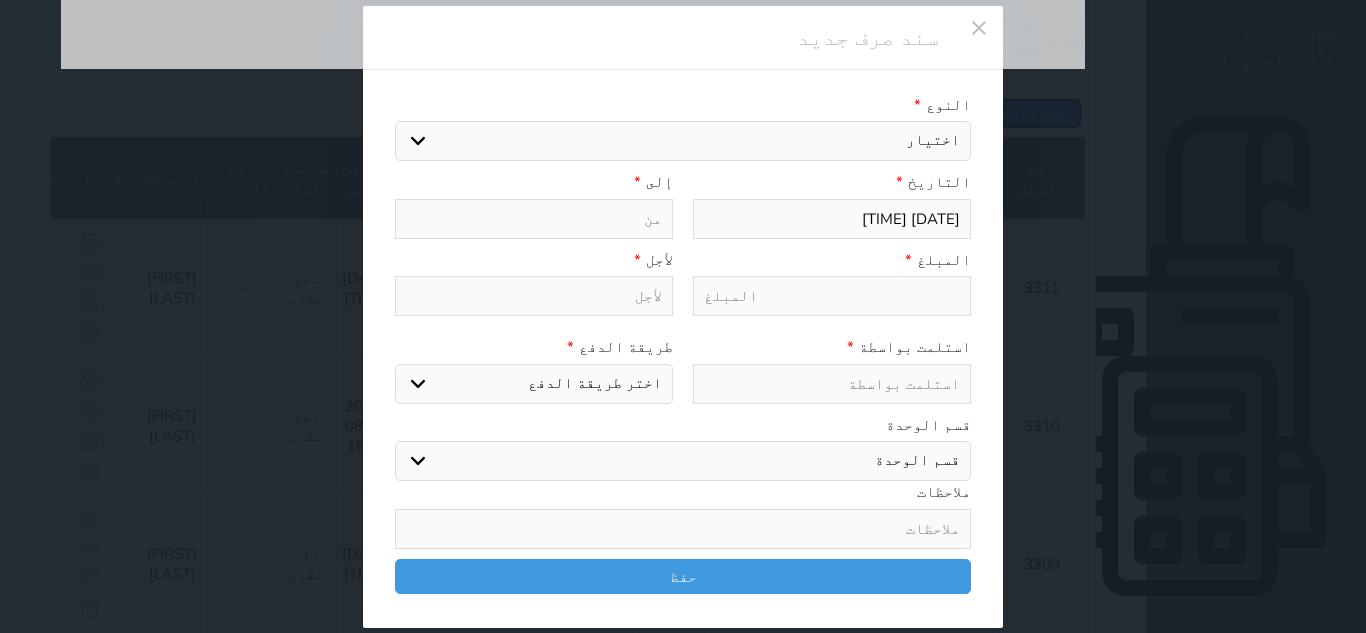 select 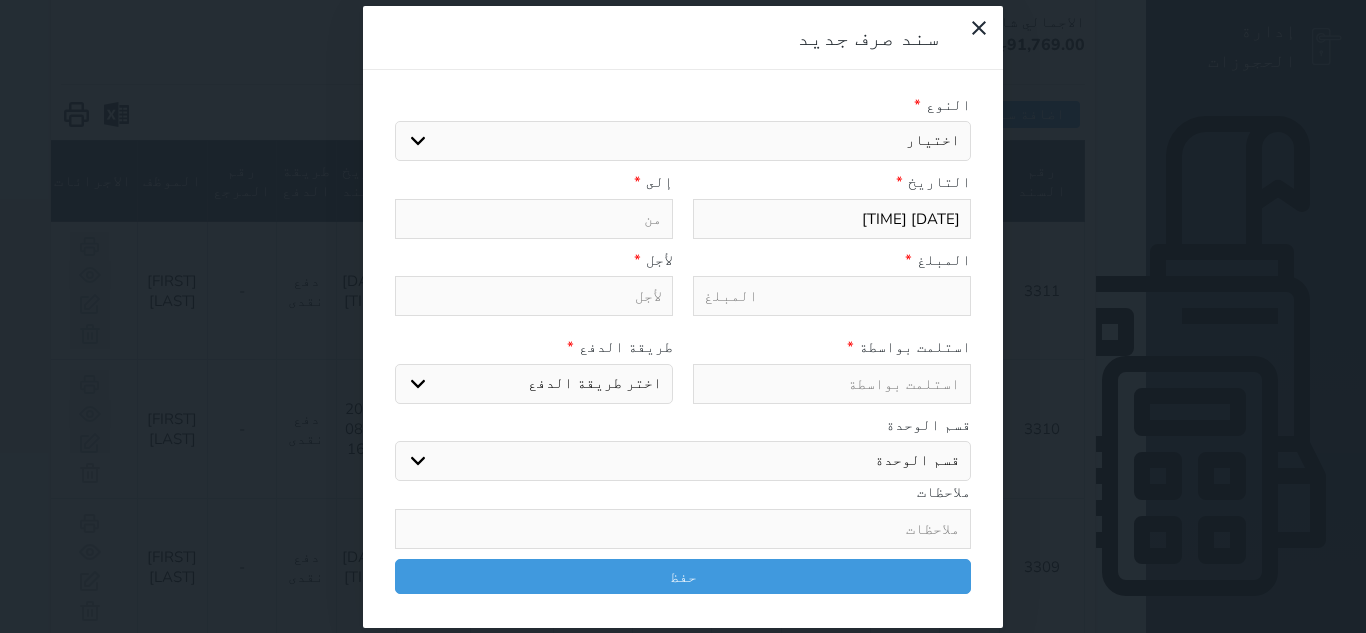 click on "سند صرف جديد" at bounding box center [683, 38] 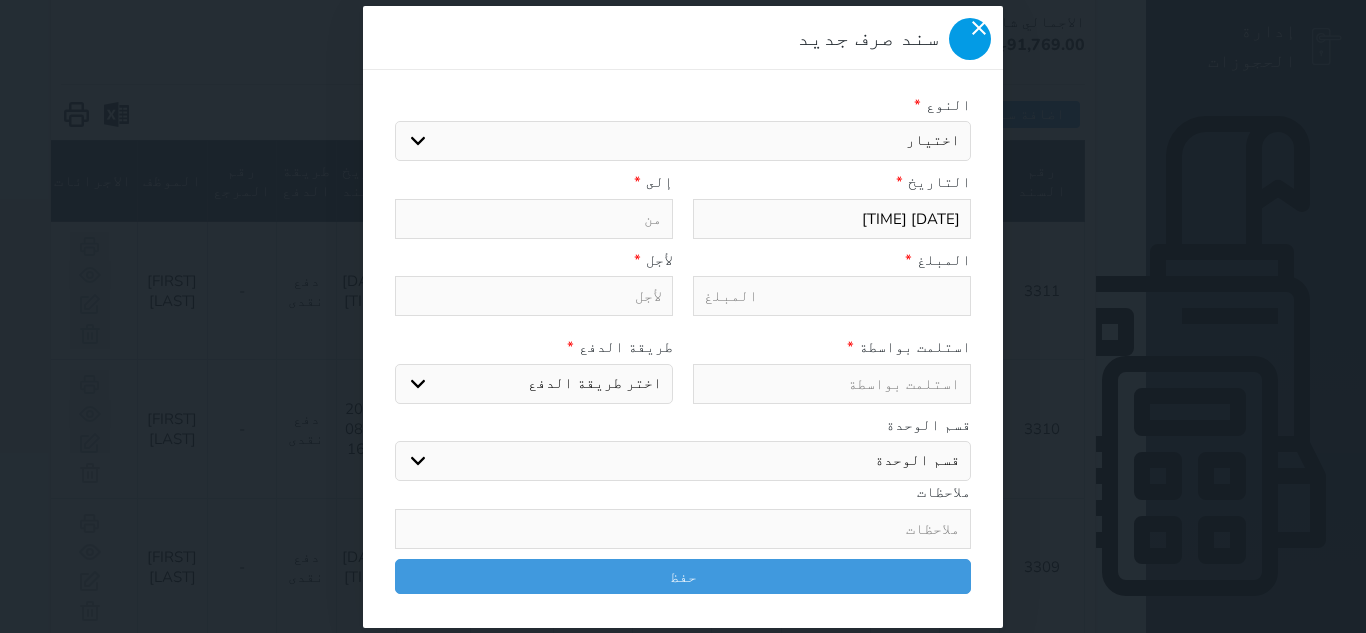 click at bounding box center (970, 39) 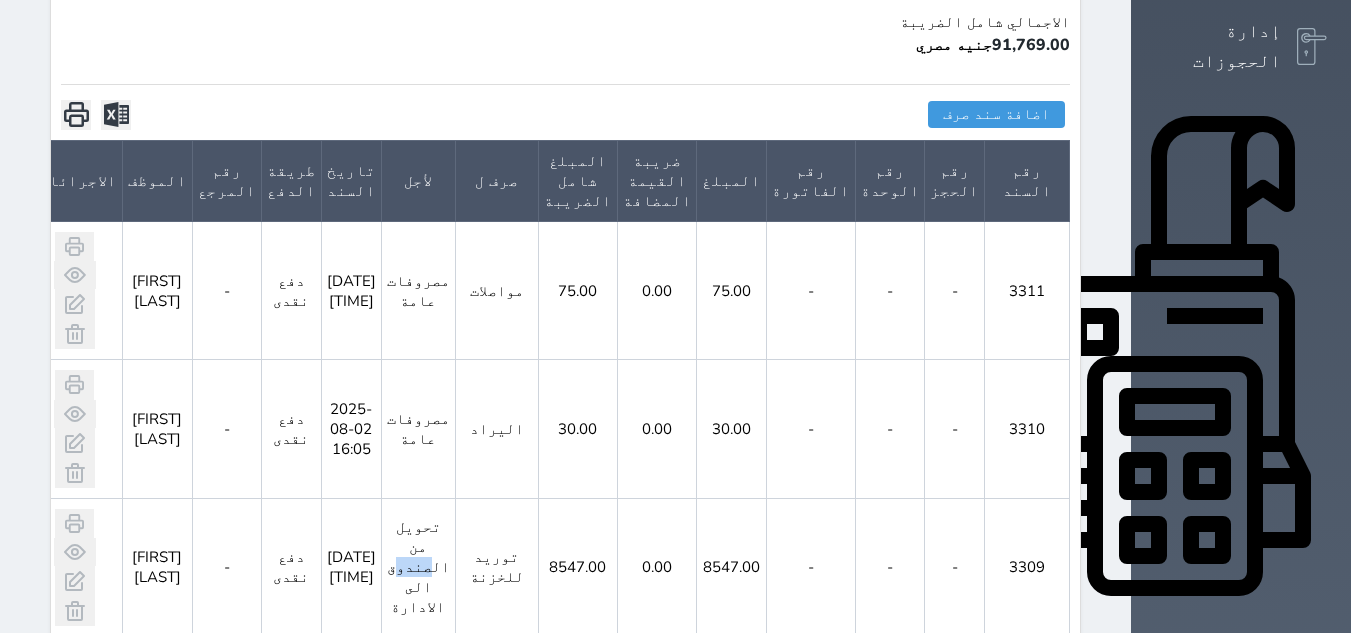 drag, startPoint x: 516, startPoint y: 354, endPoint x: 547, endPoint y: 354, distance: 31 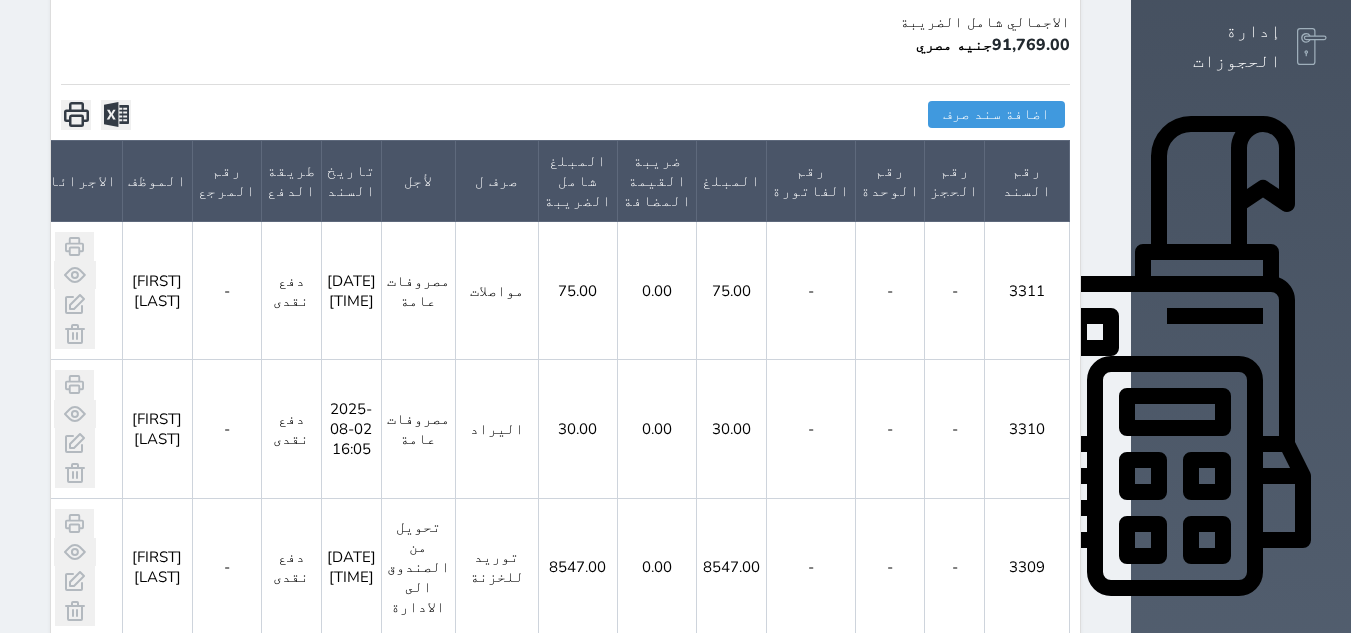click on "تحويل للخزنه الرئيسيه" at bounding box center (496, 705) 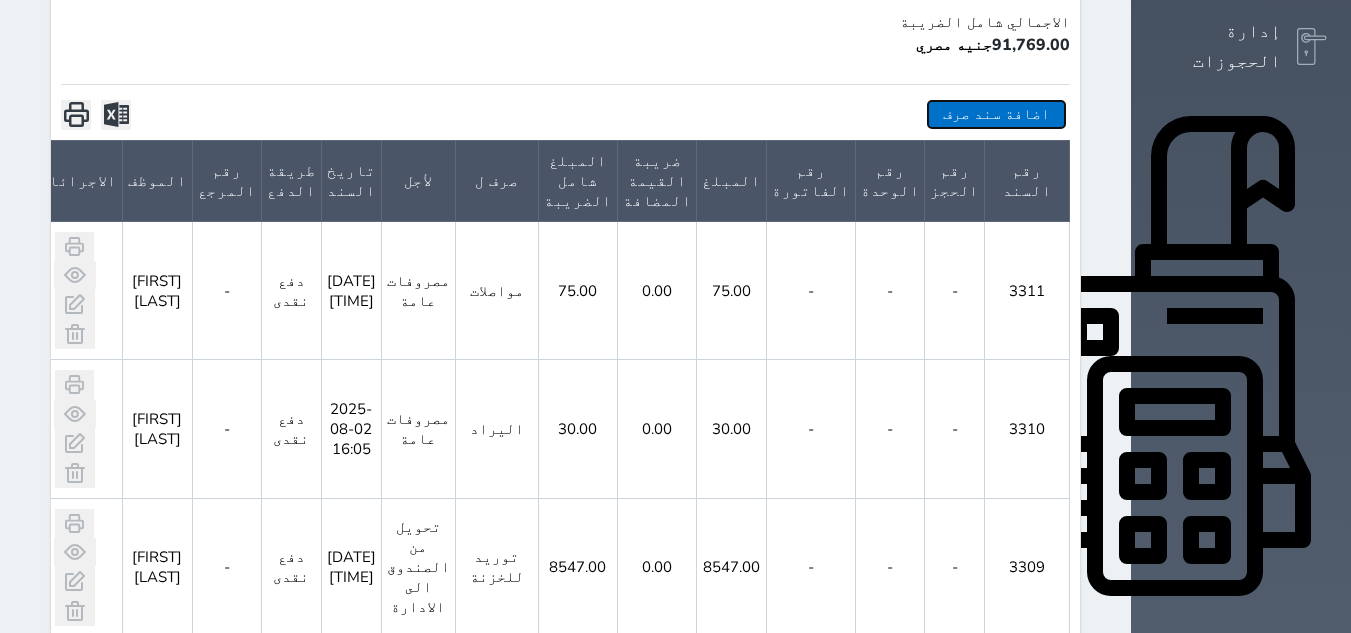 click on "اضافة سند صرف" at bounding box center [996, 114] 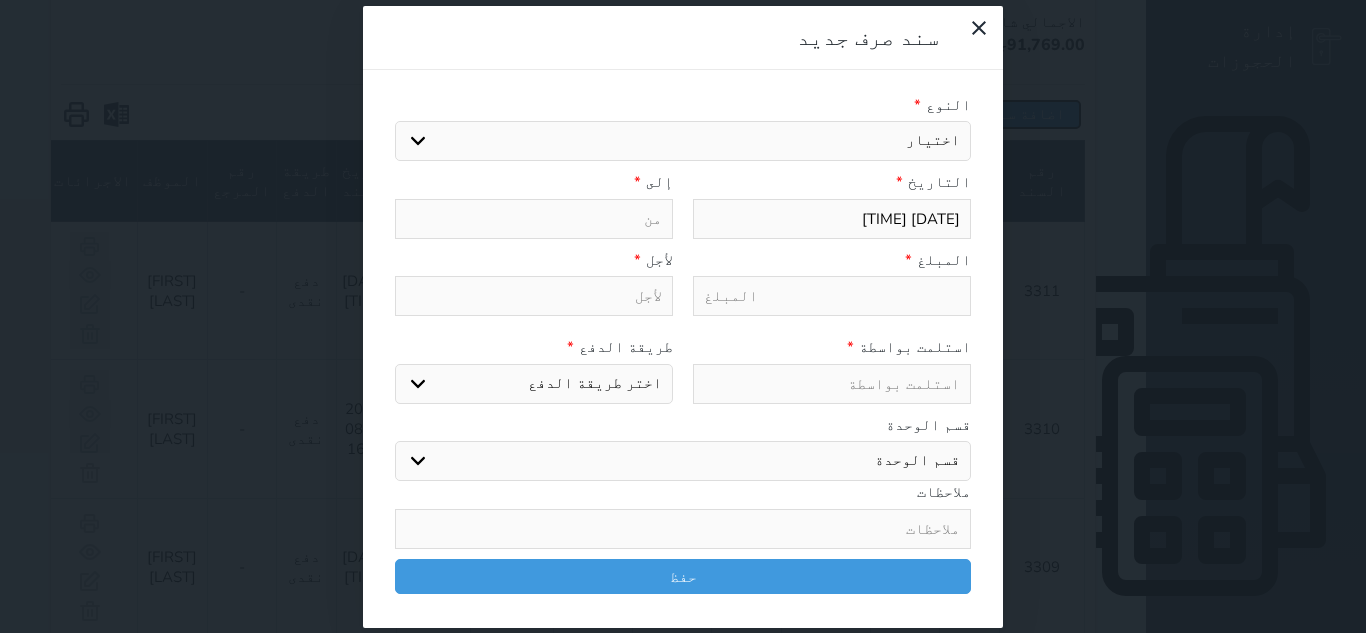 select 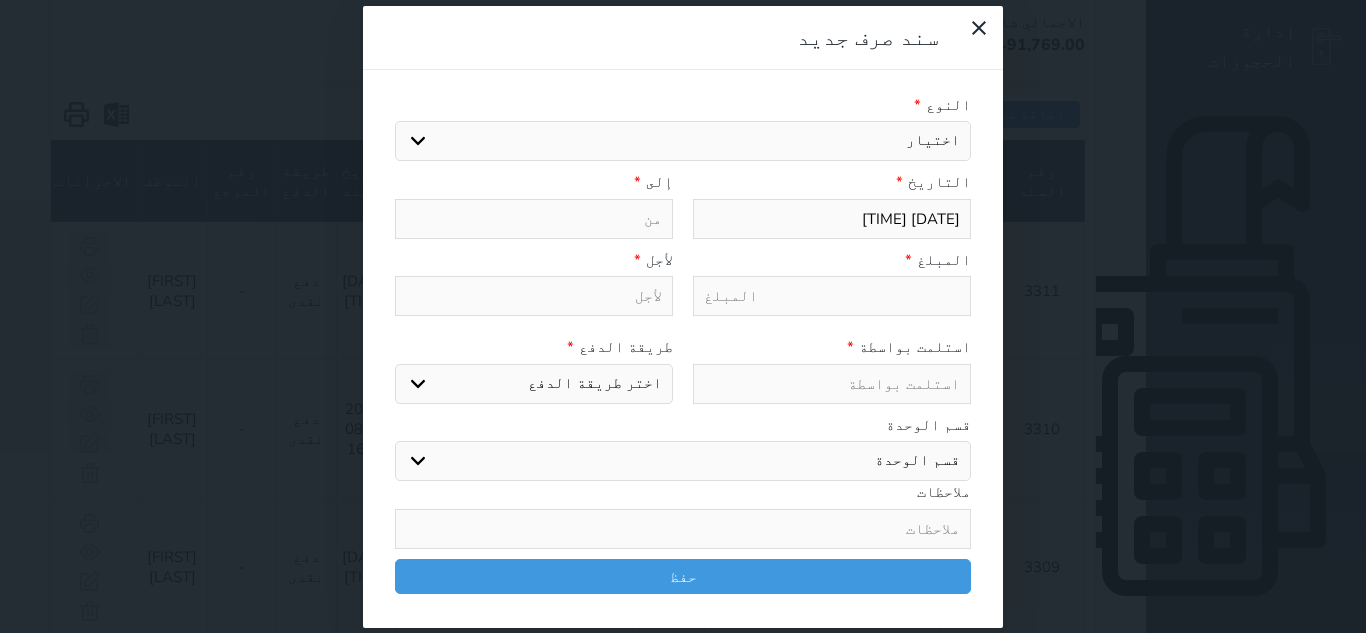 click on "اختيار   مرتجع إيجار رواتب صيانة مصروفات عامة تحويل من الصندوق الى الادارة استرجاع تامين استرجاع العربون عموله بوكينج عموله البنك" at bounding box center (683, 141) 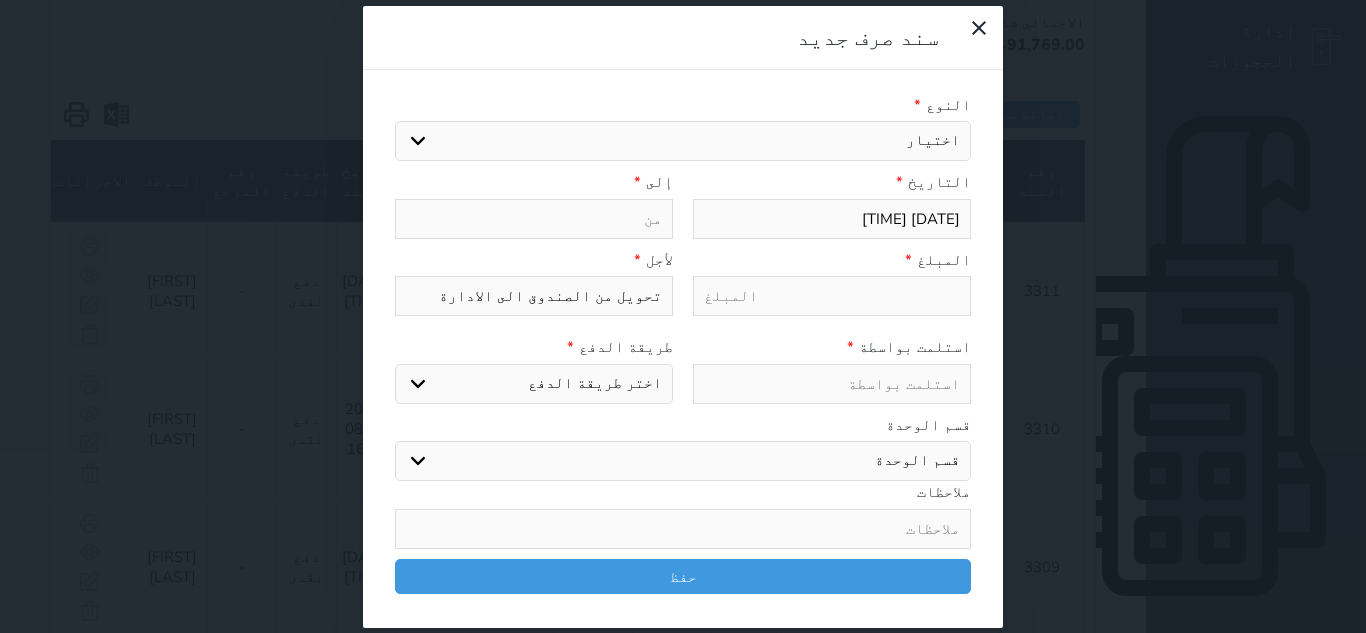 click at bounding box center (832, 296) 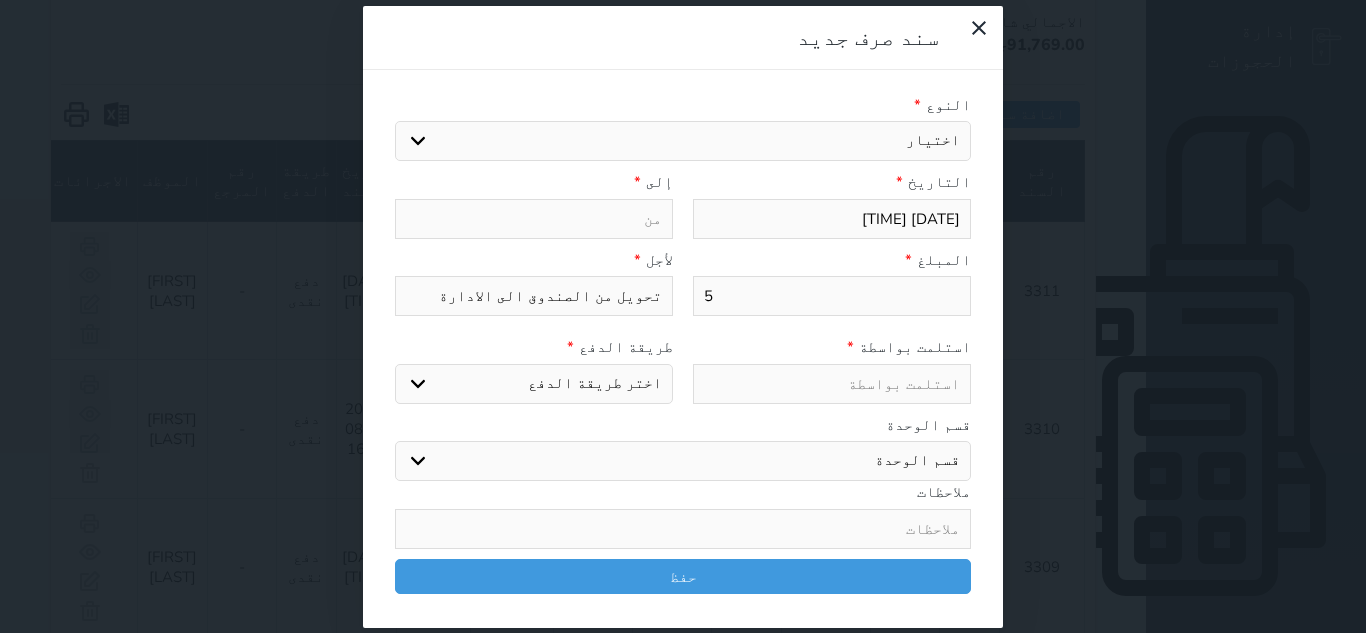 type on "56" 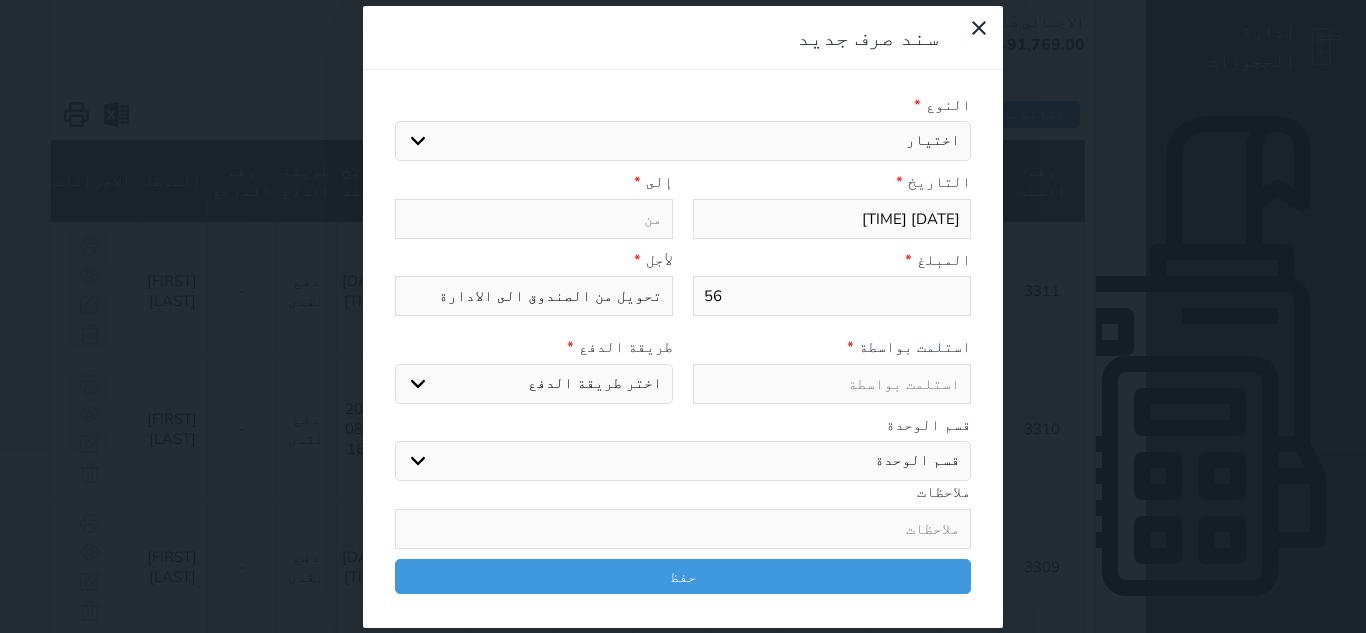 type on "560" 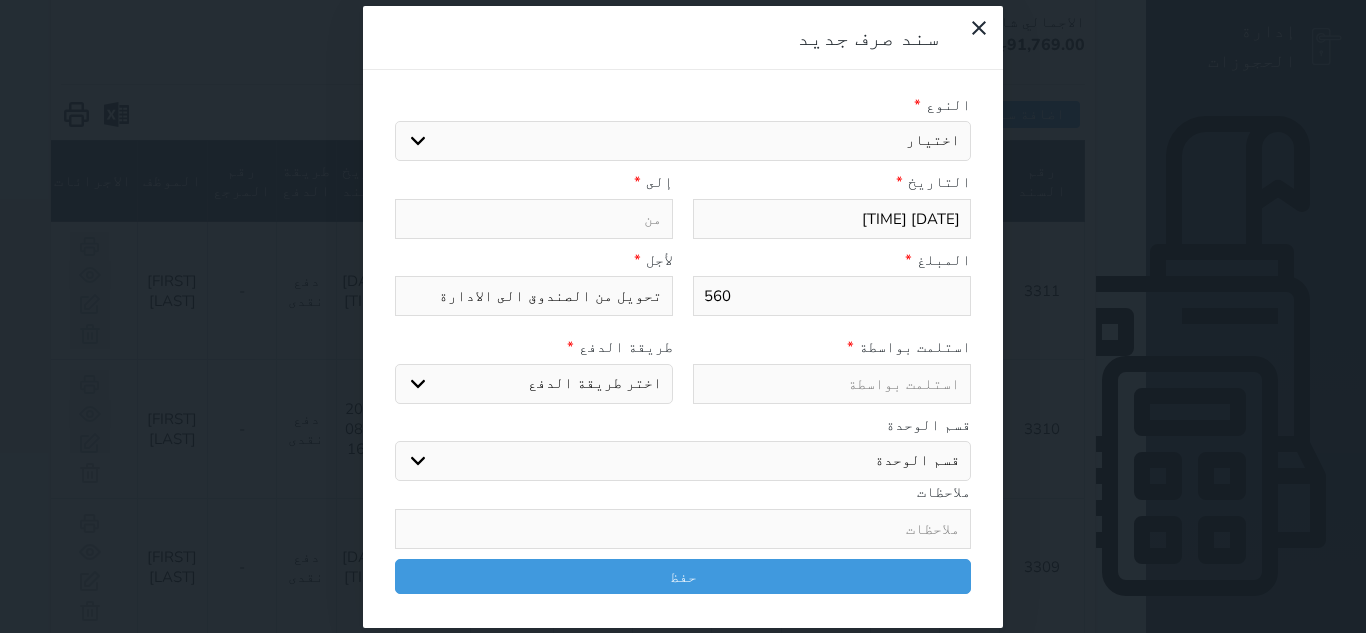 type on "5600" 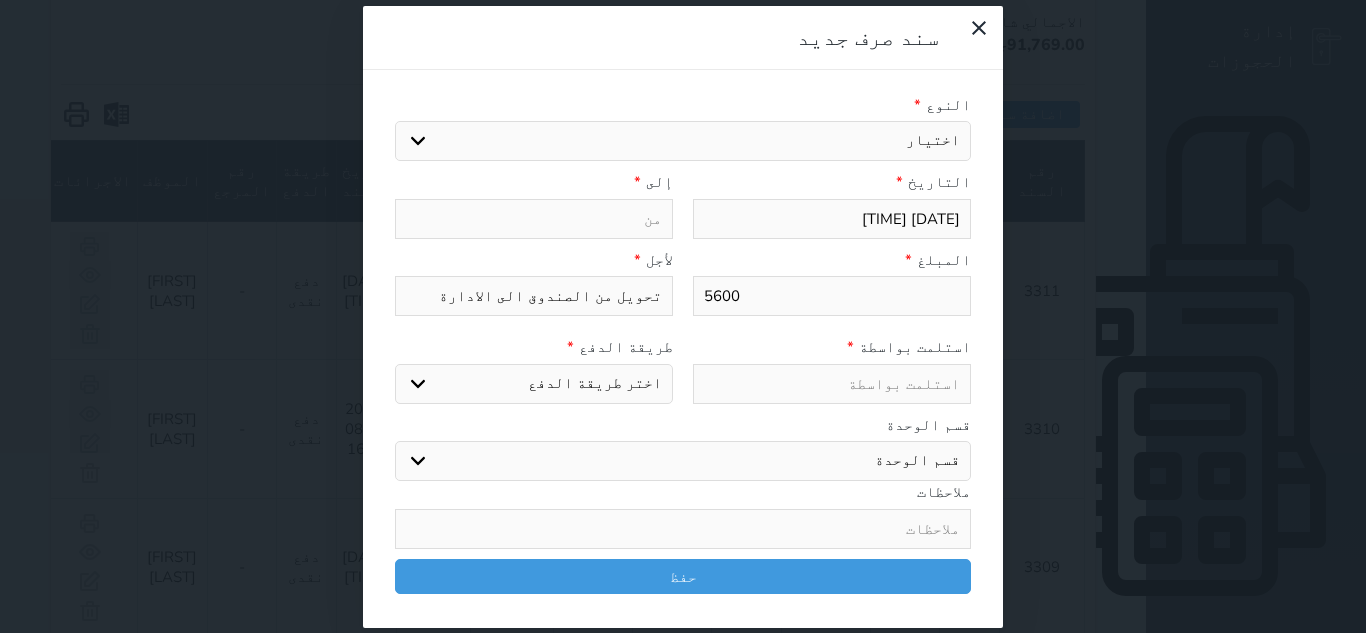 type on "5600" 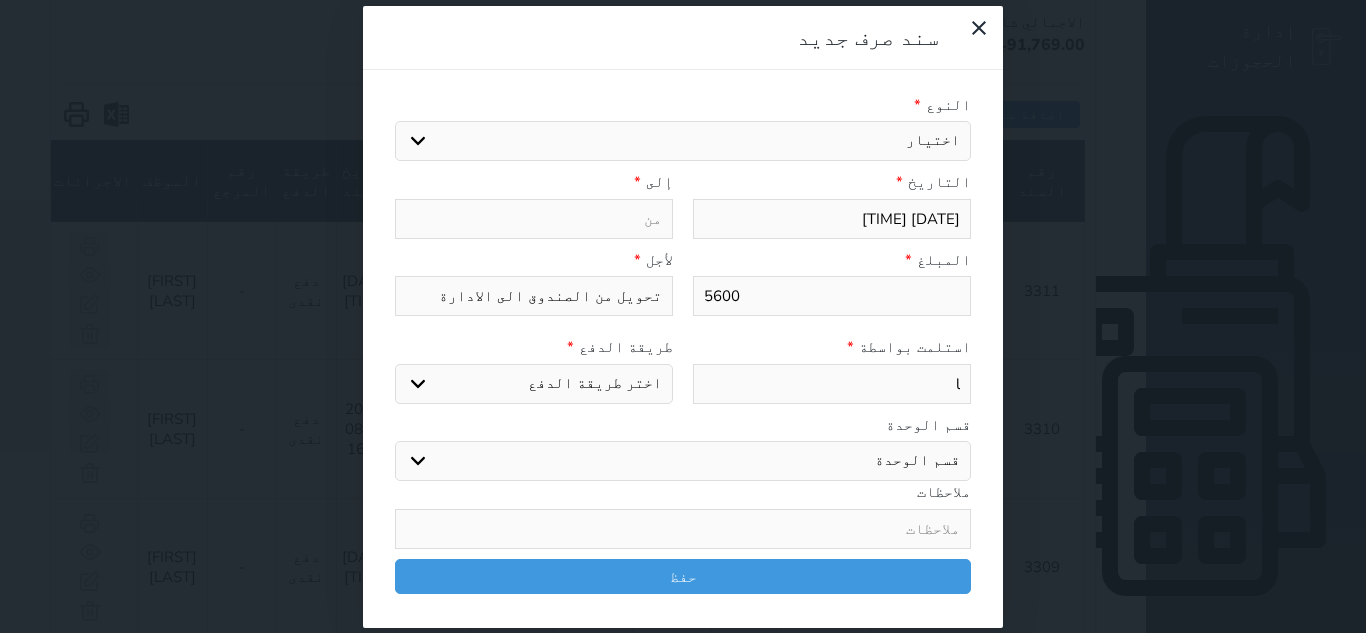 type on "lv" 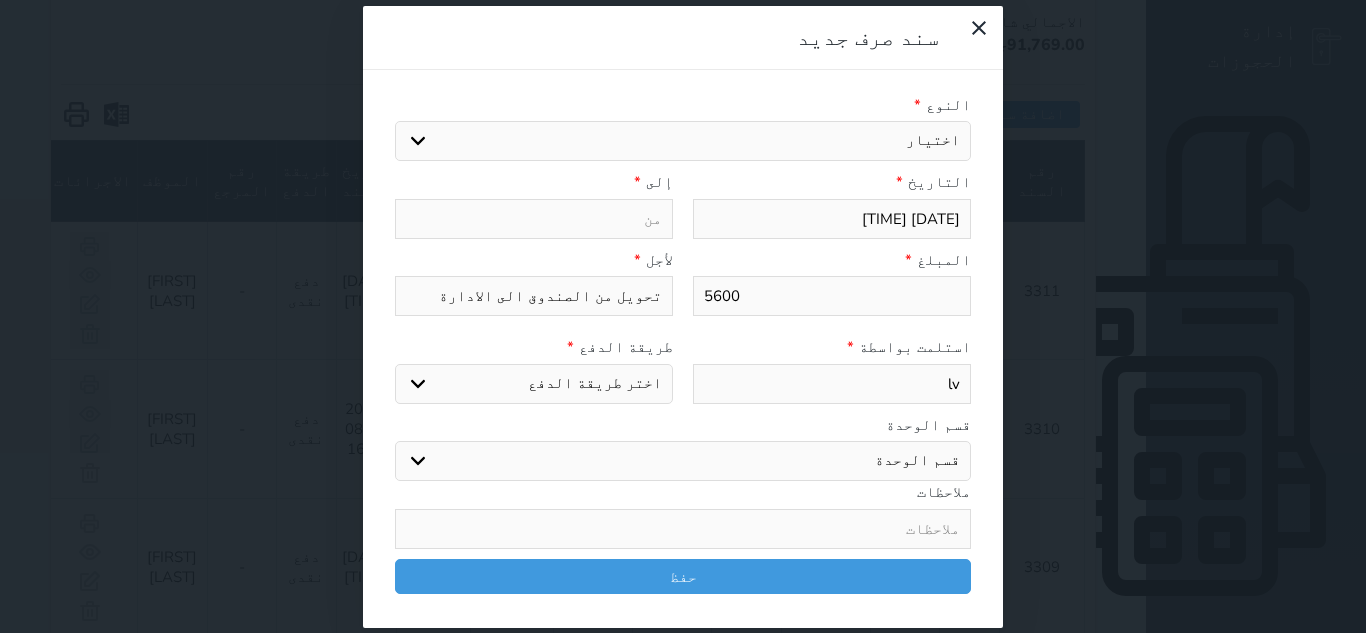 type on "lv," 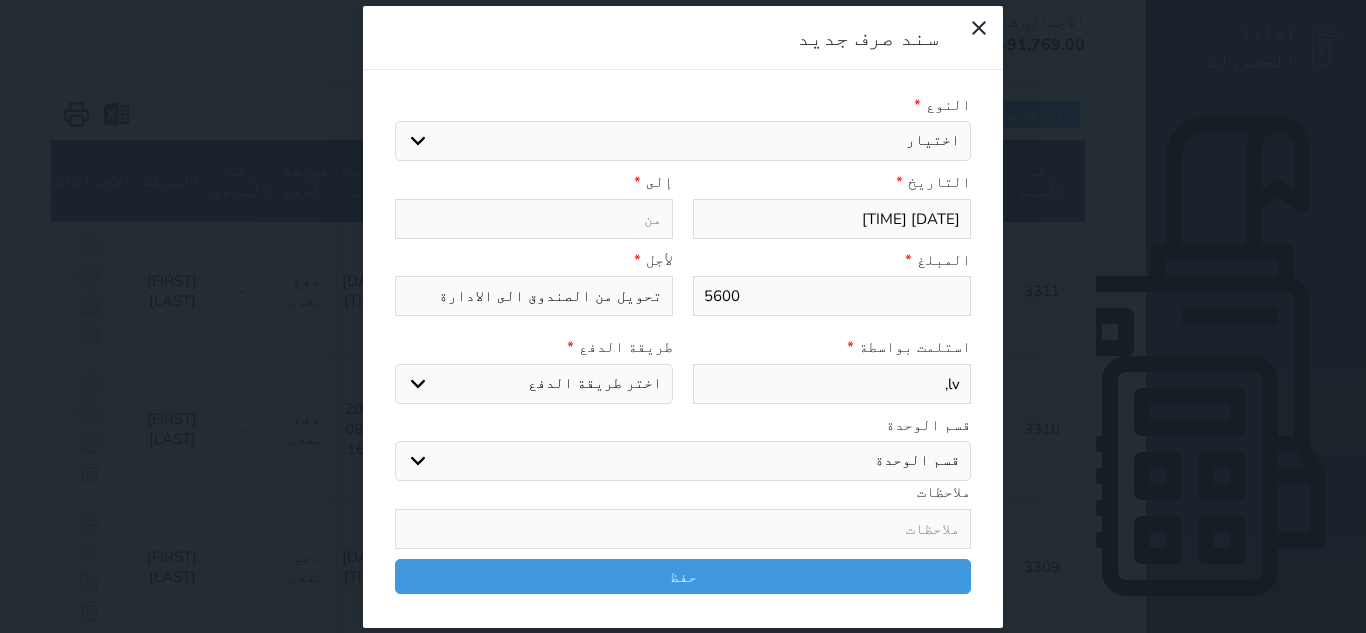 type on "lv,m" 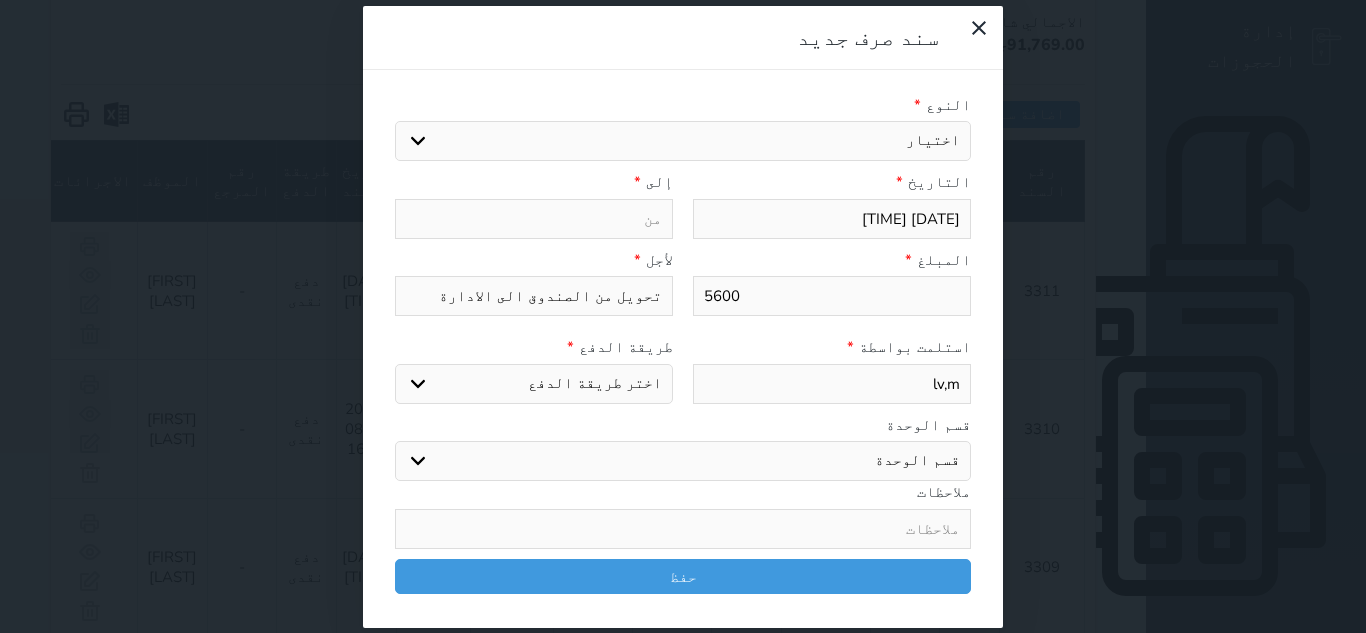 select 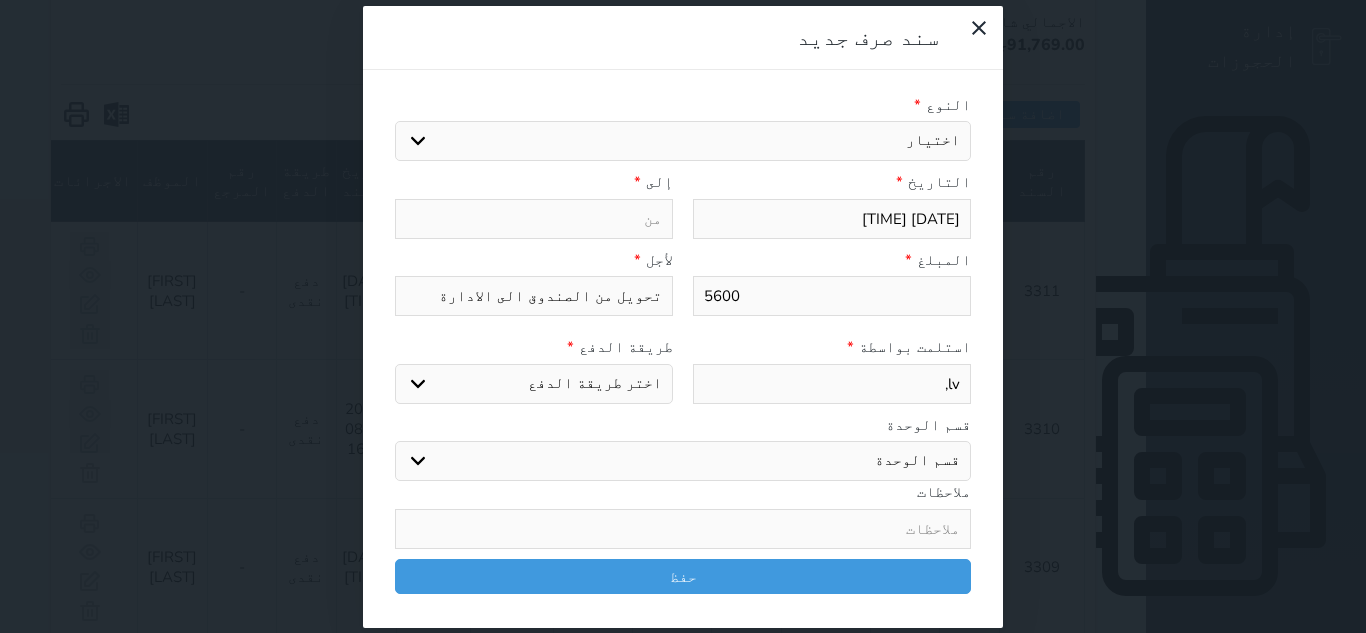 type on "lv" 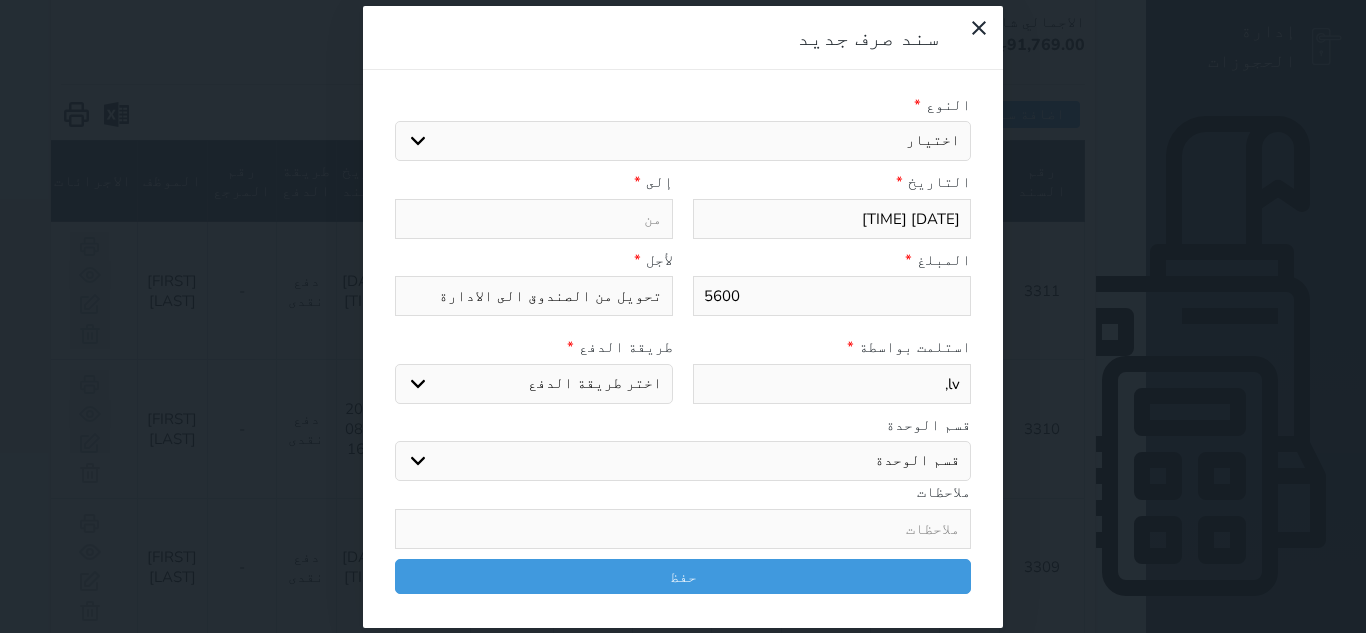 select 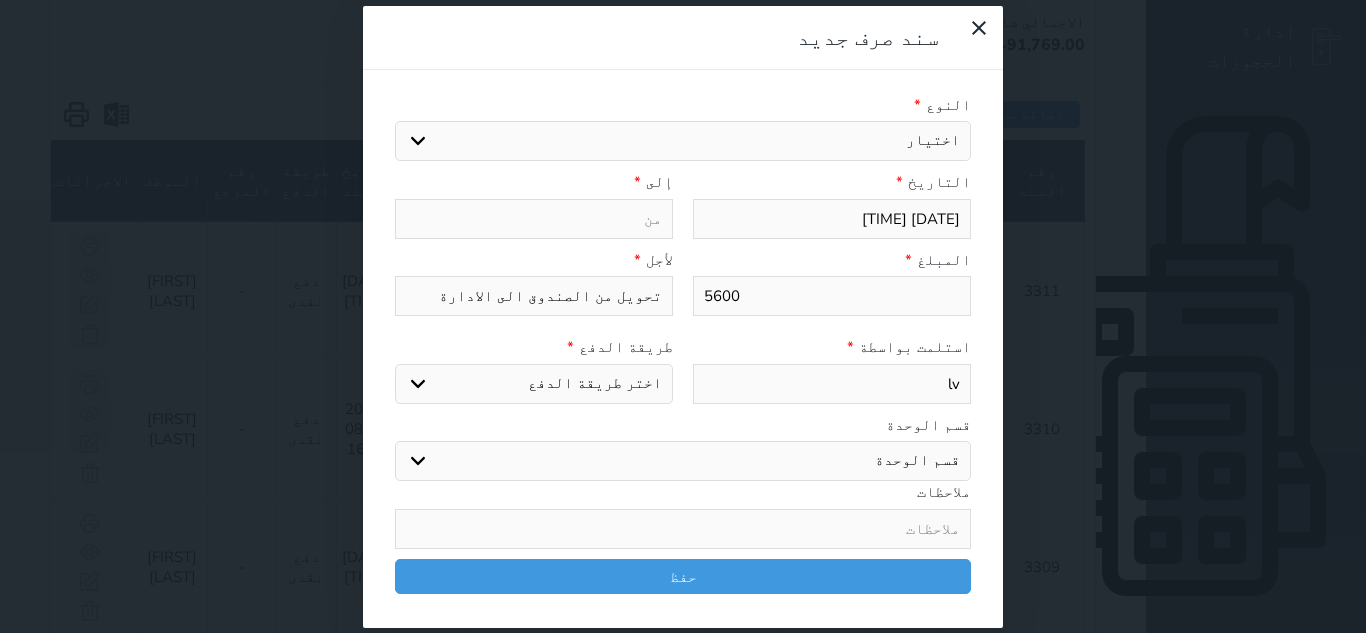 type on "l" 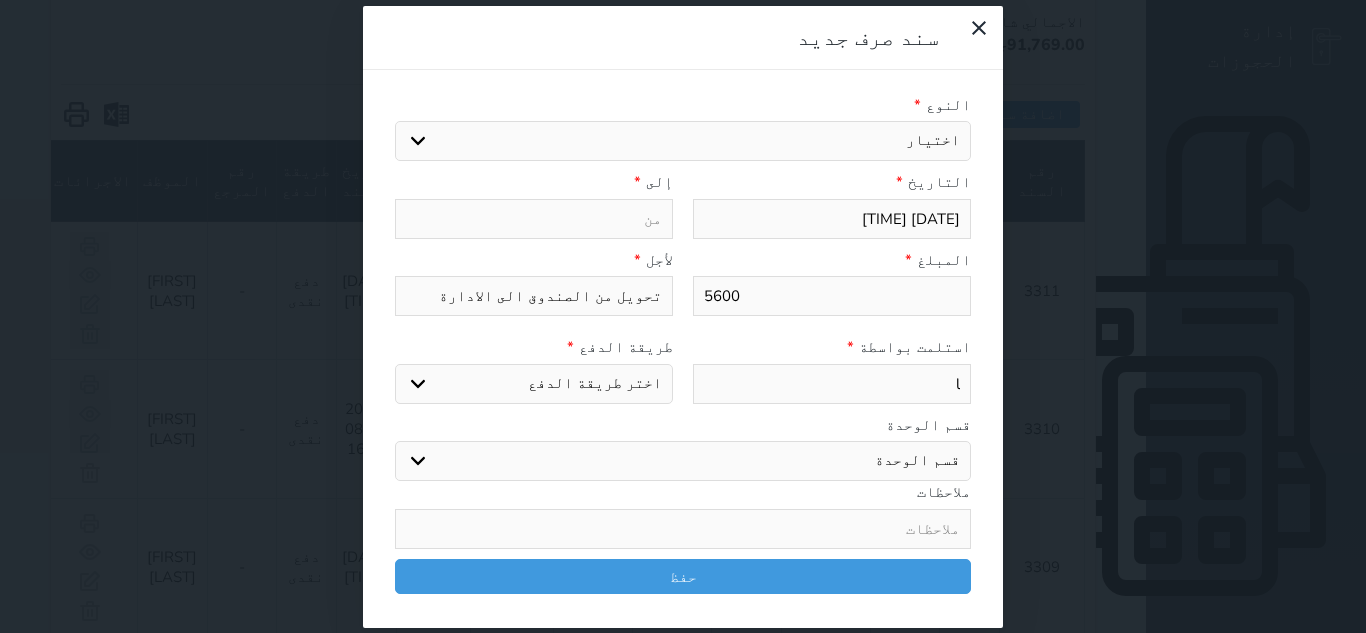 type 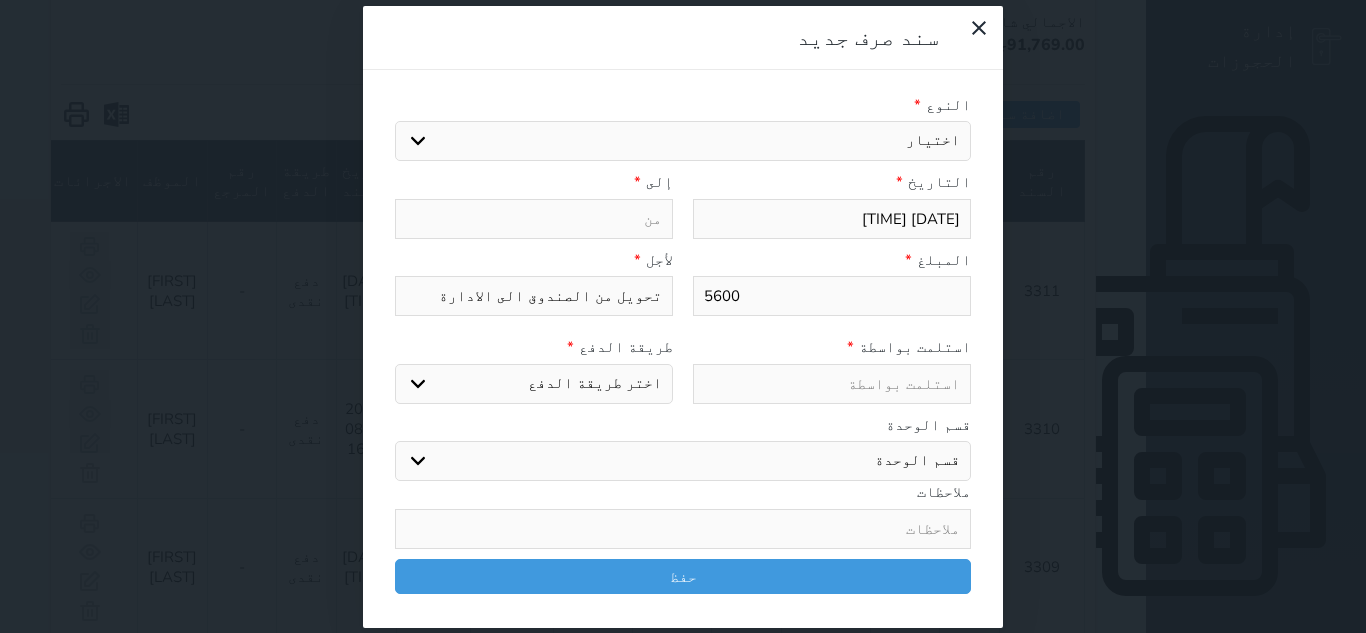 type on "ا" 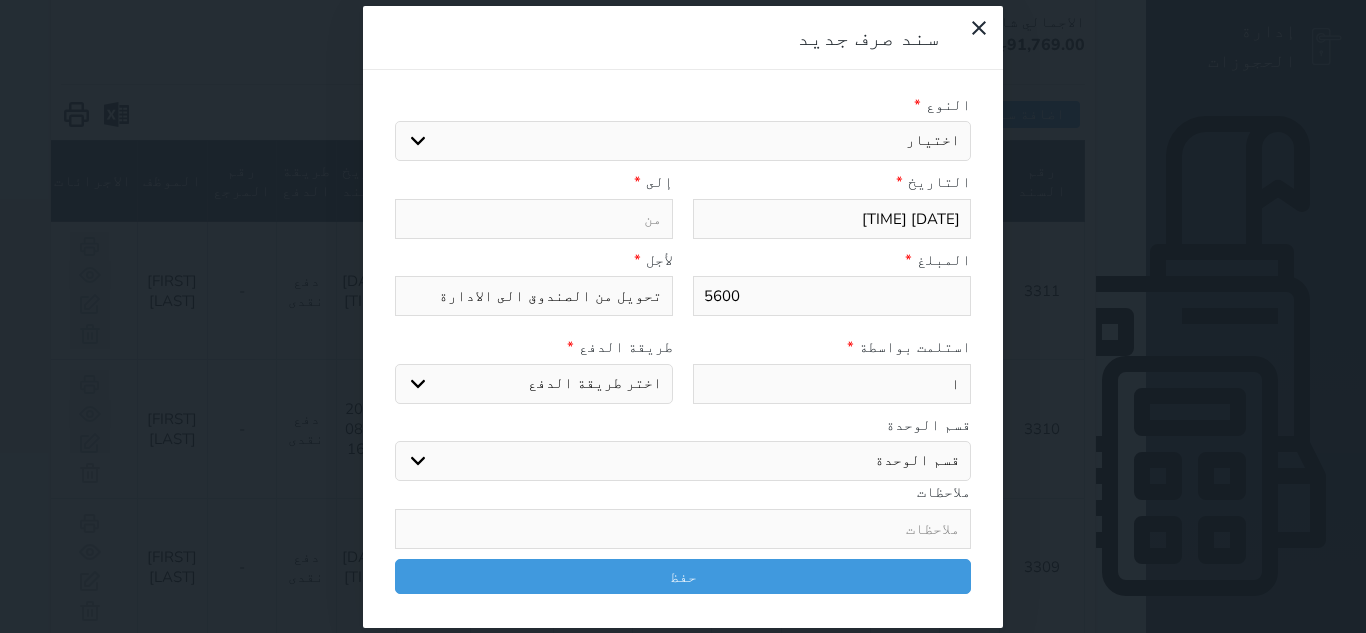 type on "ال" 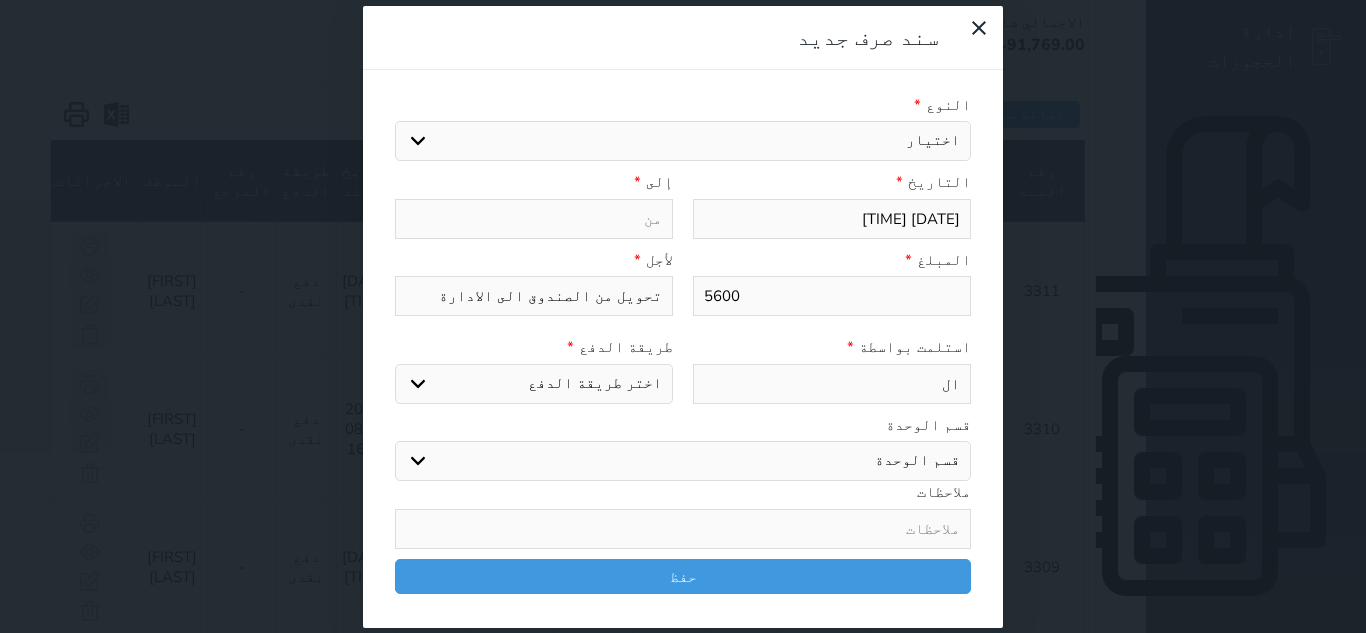 type on "ا" 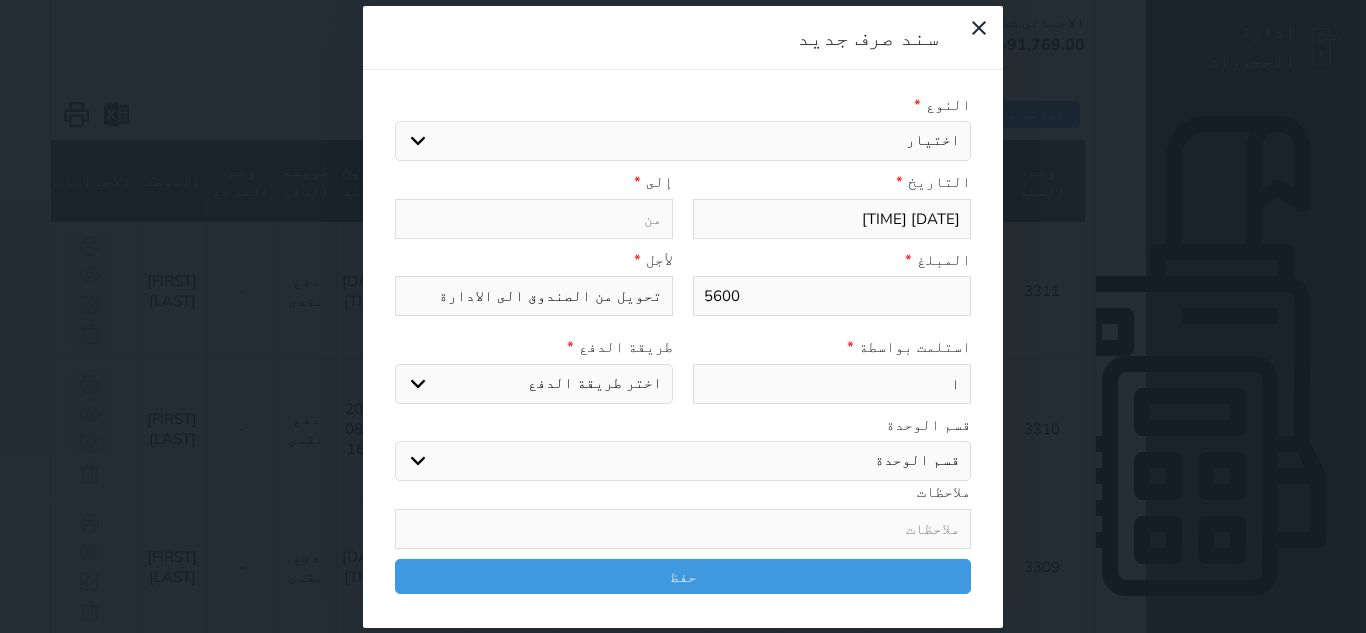 type 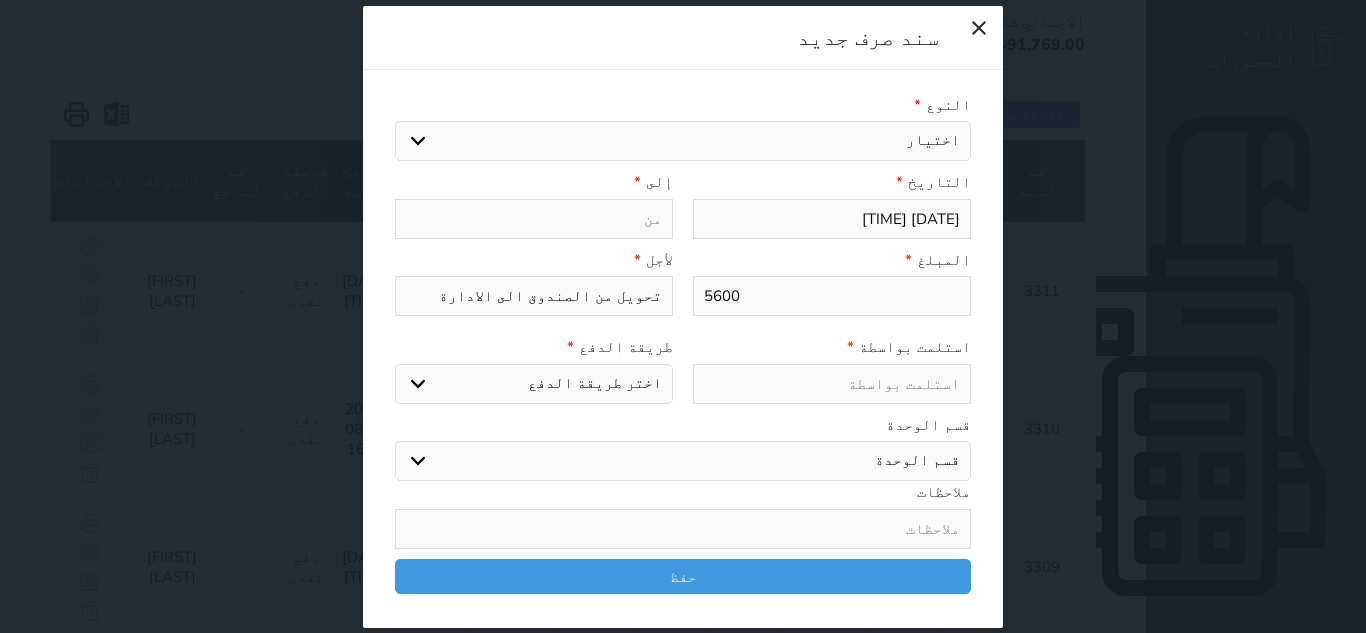 type on "م" 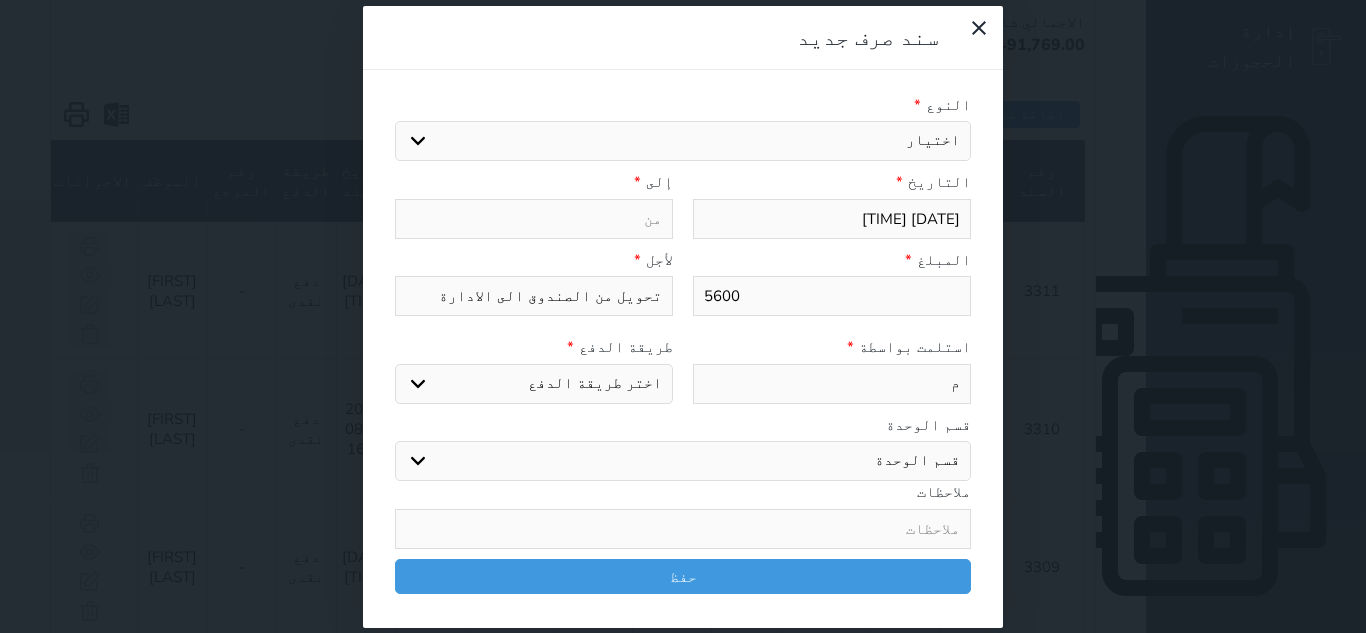 type on "مر" 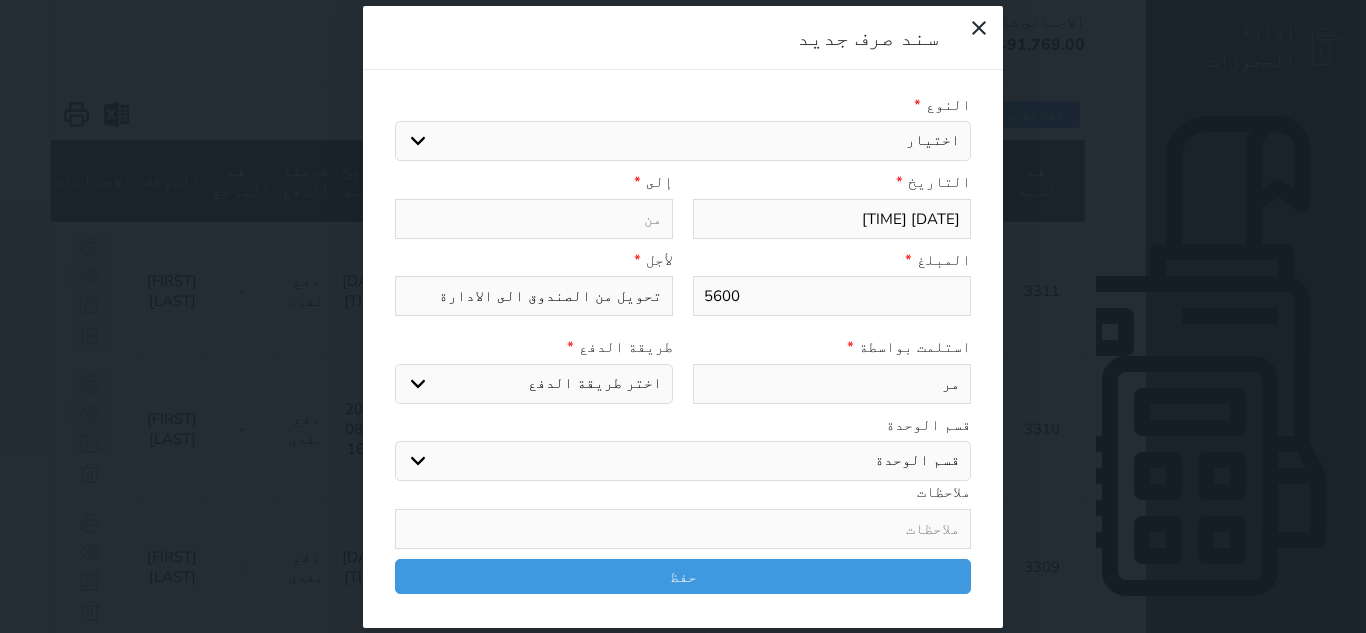 type on "مرو" 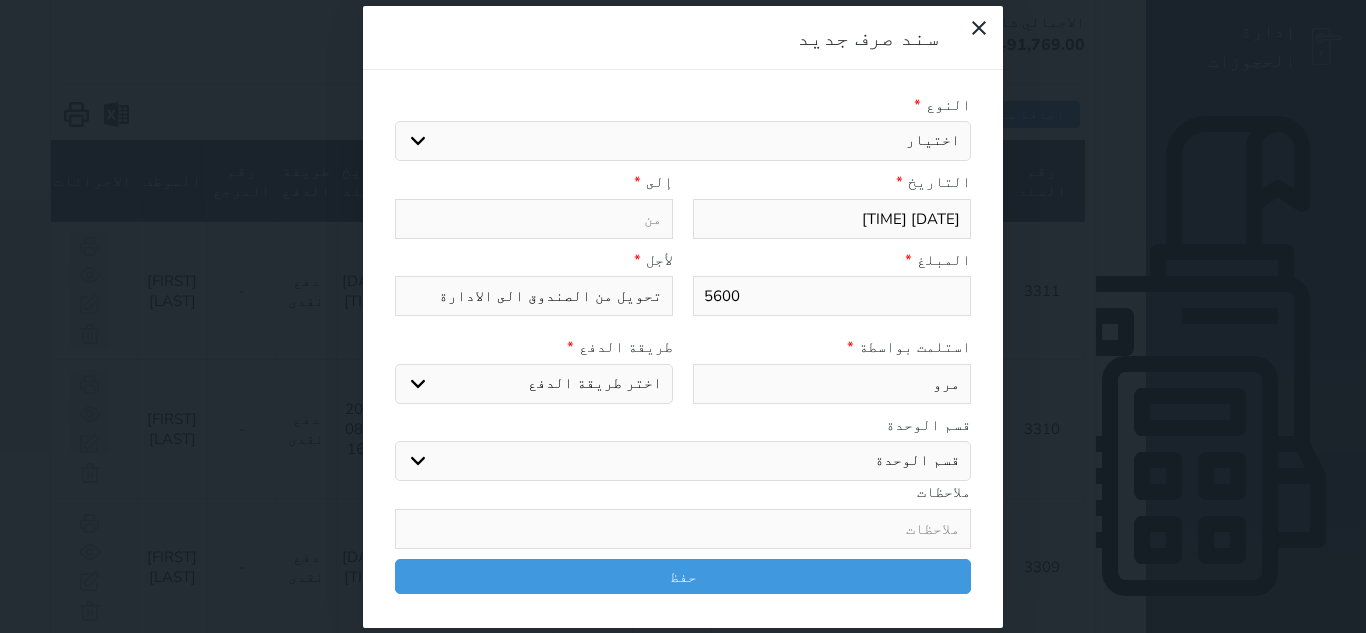 type on "[FIRST]" 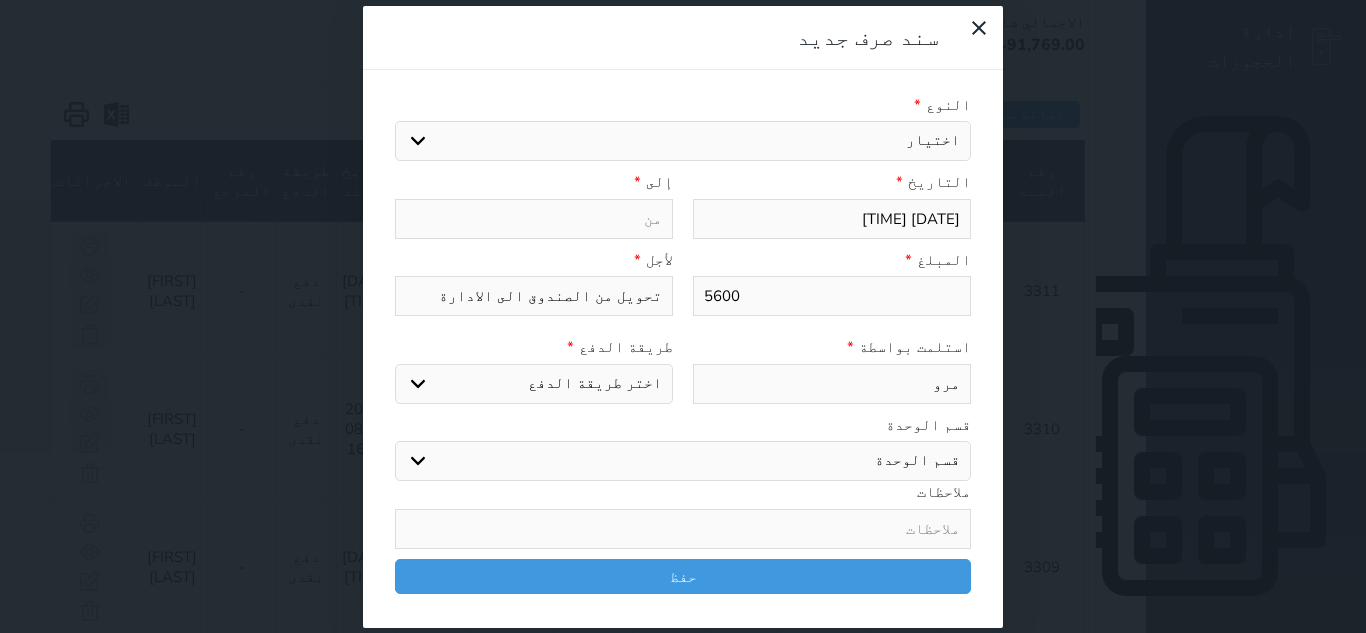 select 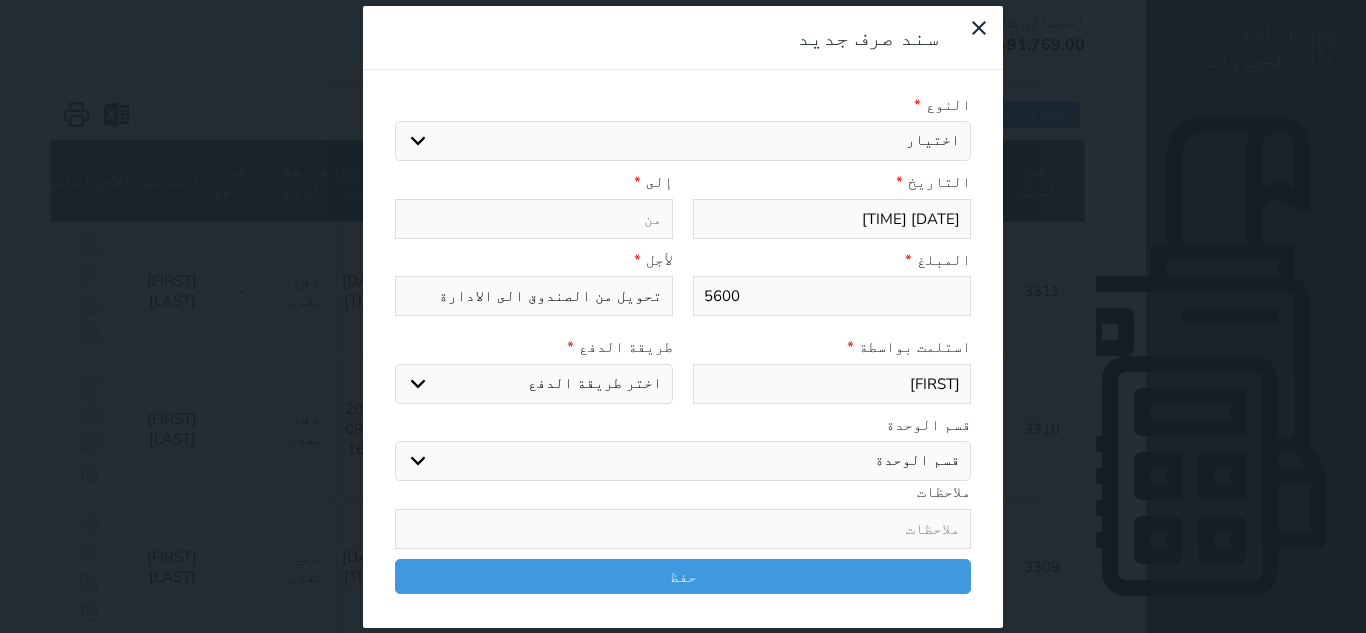 type on "[FIRST]" 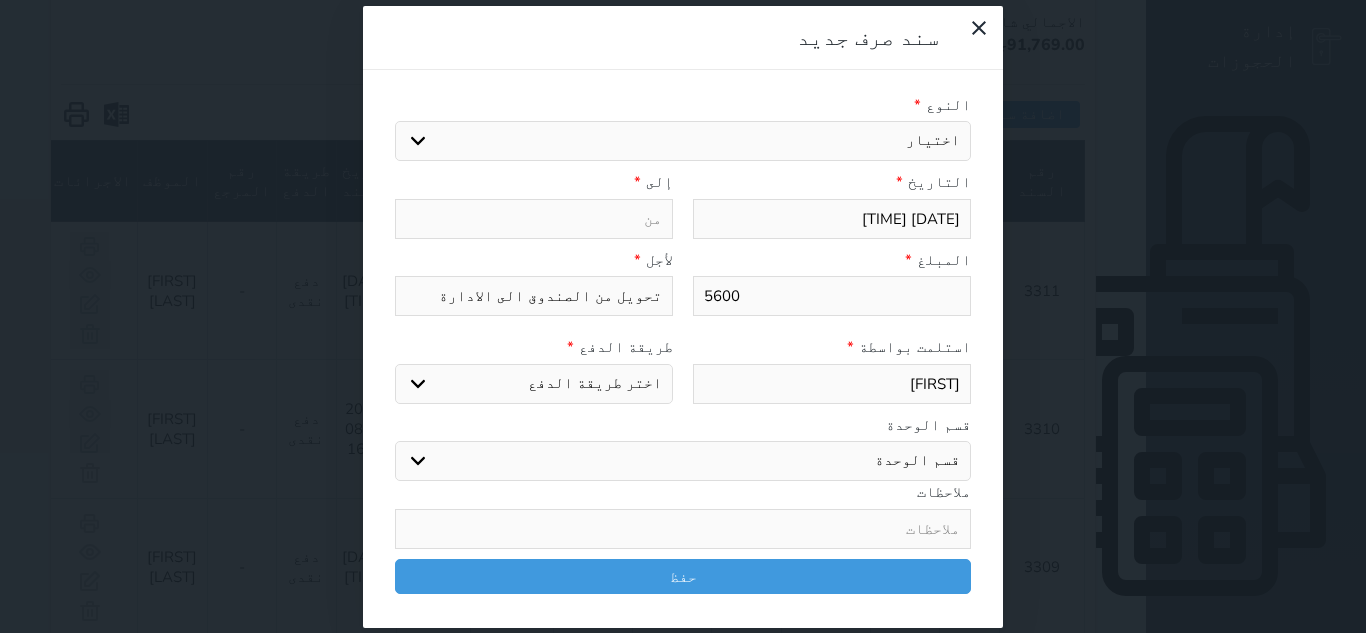 select on "cash" 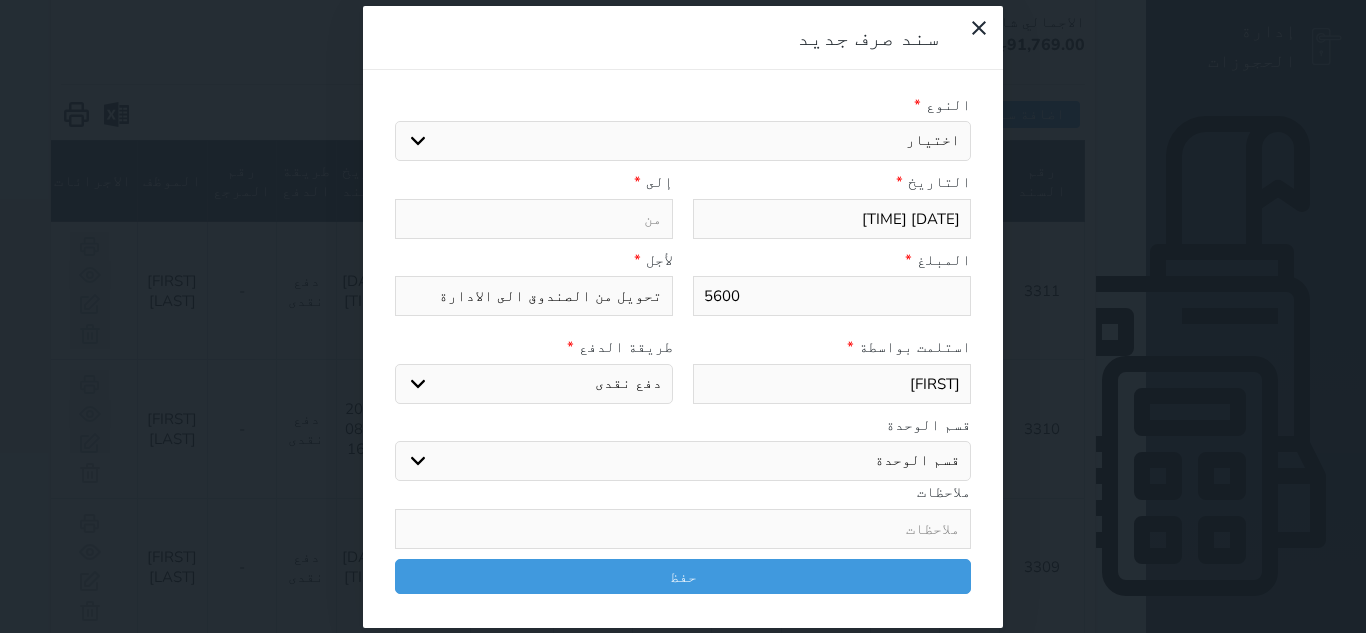 click on "اختر طريقة الدفع   دفع نقدى   تحويل بنكى   مدى   بطاقة ائتمان" at bounding box center (534, 384) 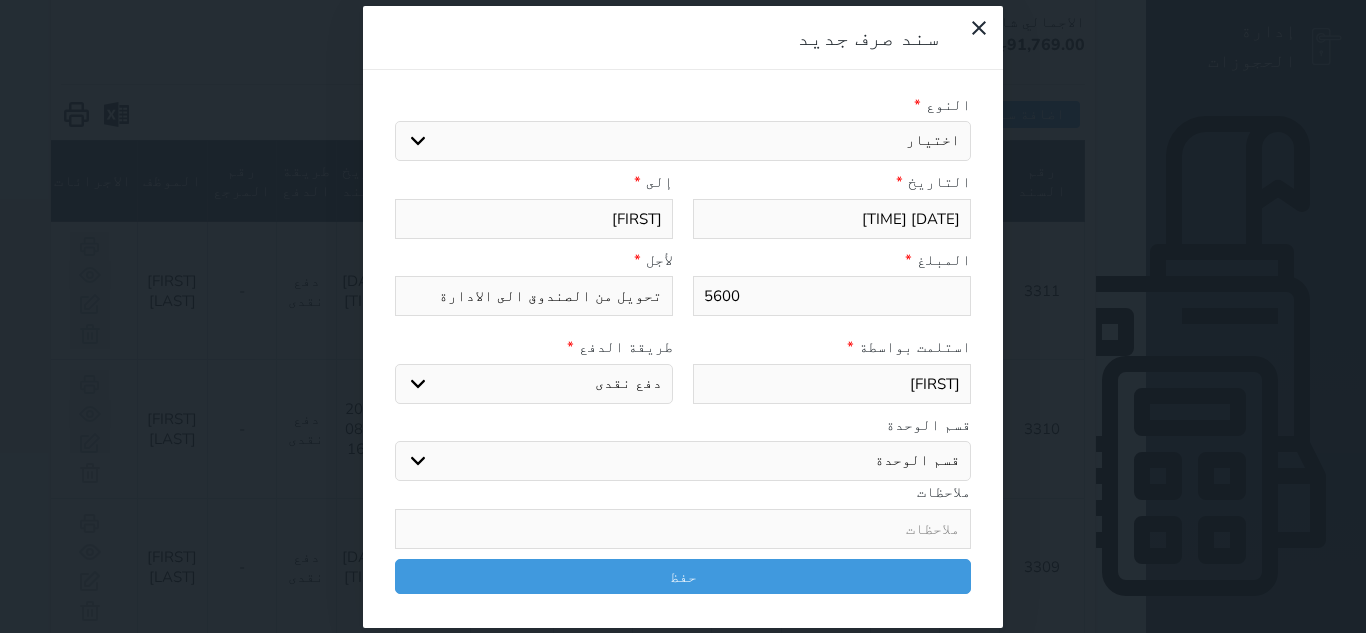 type on "[FIRST]" 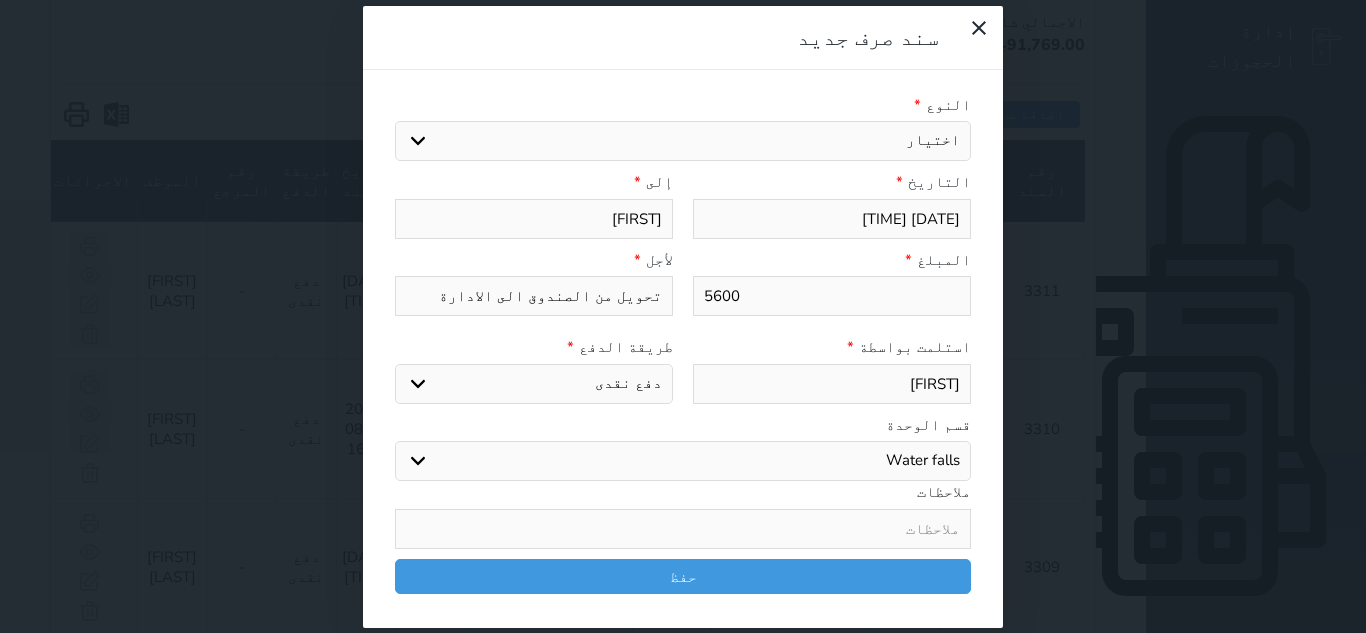 click on "قسم الوحدة   شقق فندقية Water falls Hostle Alex Inn Shatby" at bounding box center (683, 461) 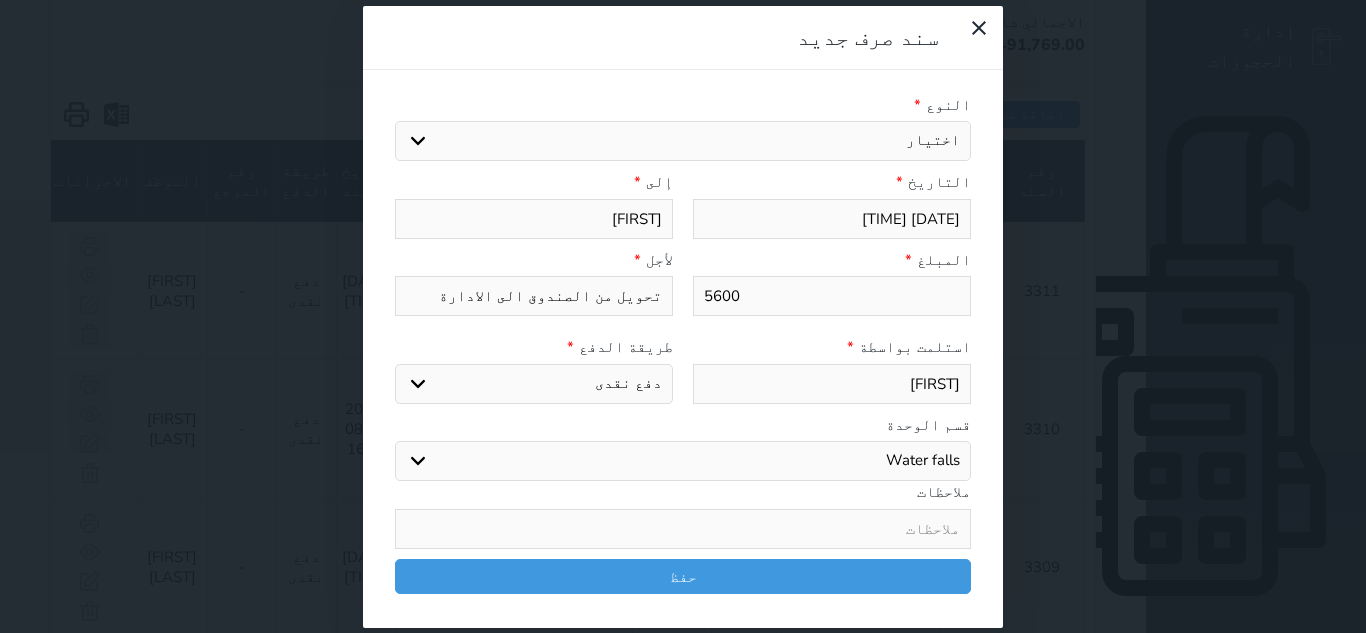 click at bounding box center [683, 529] 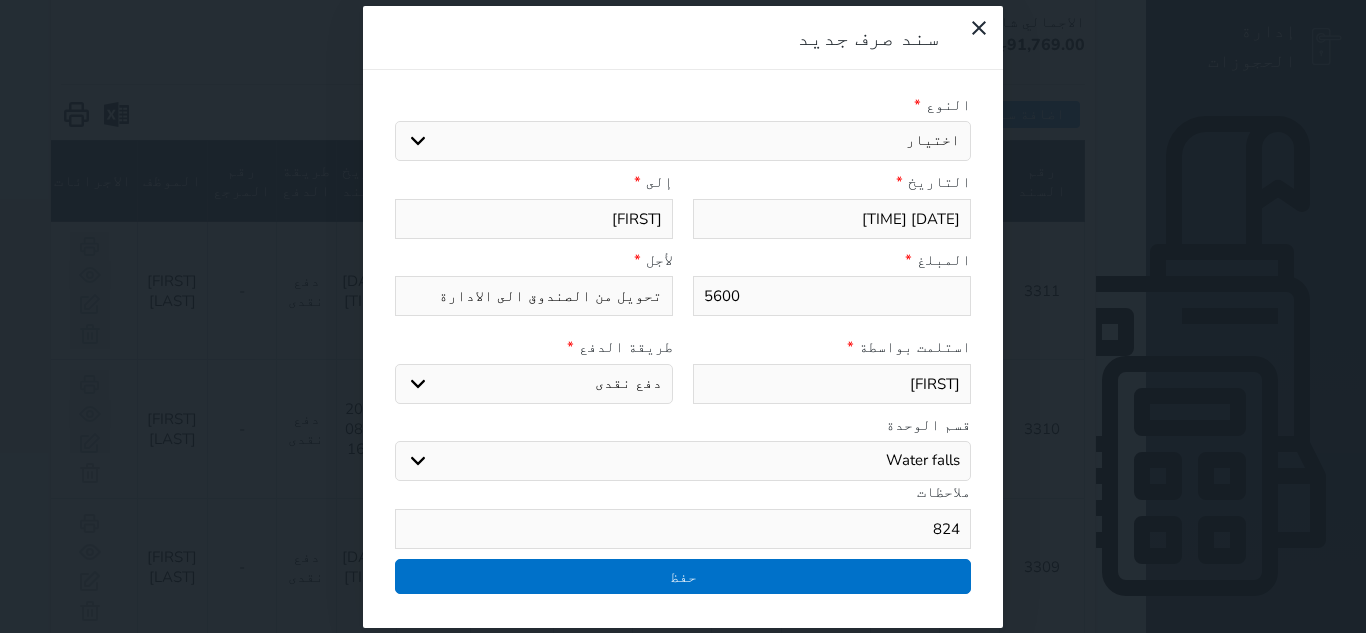 type on "824" 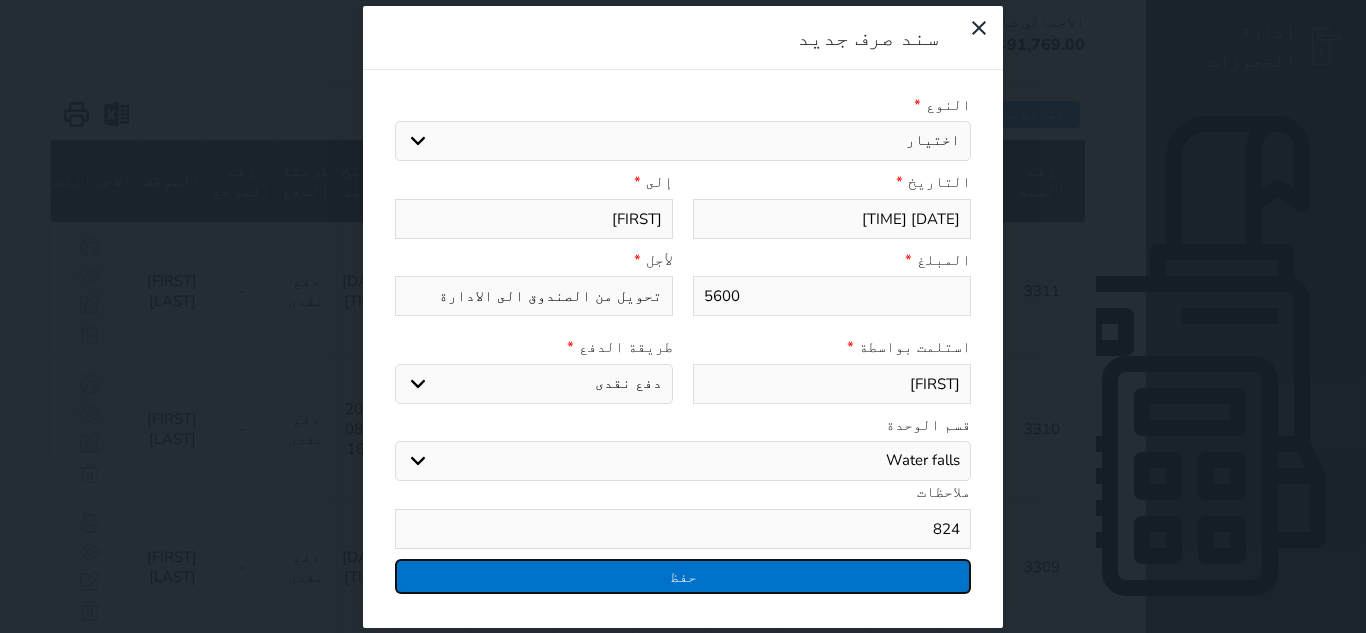 click on "حفظ" at bounding box center [683, 576] 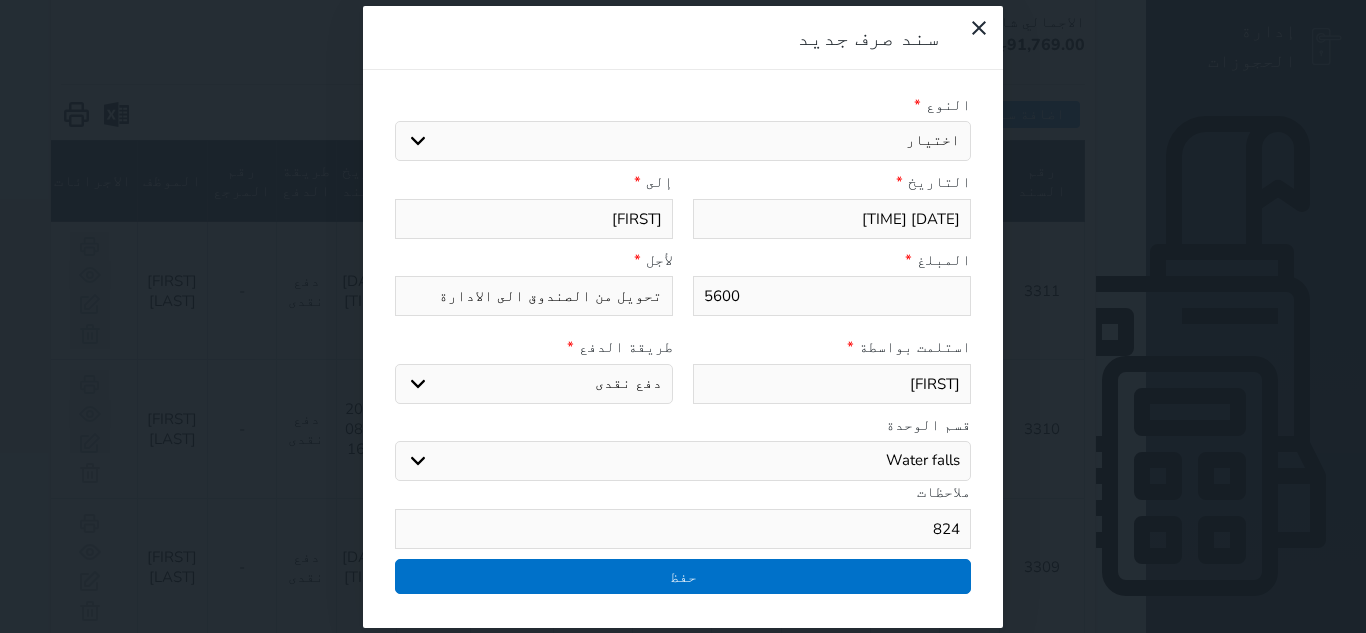select 